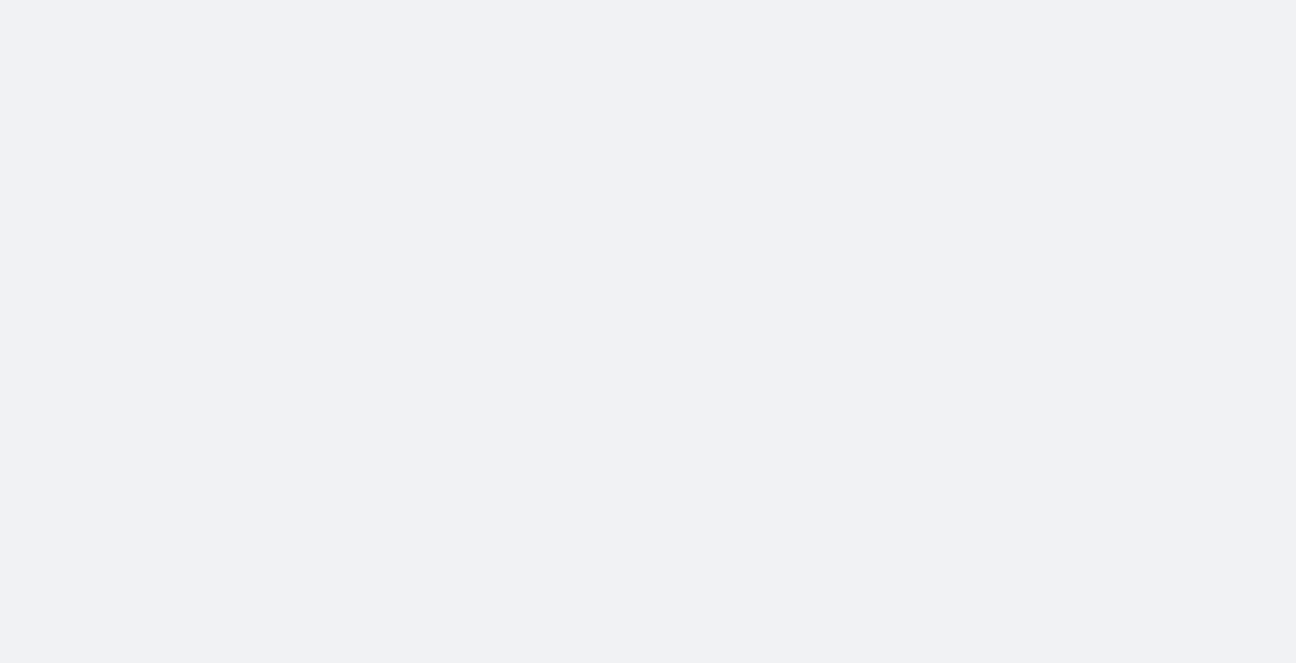 scroll, scrollTop: 0, scrollLeft: 0, axis: both 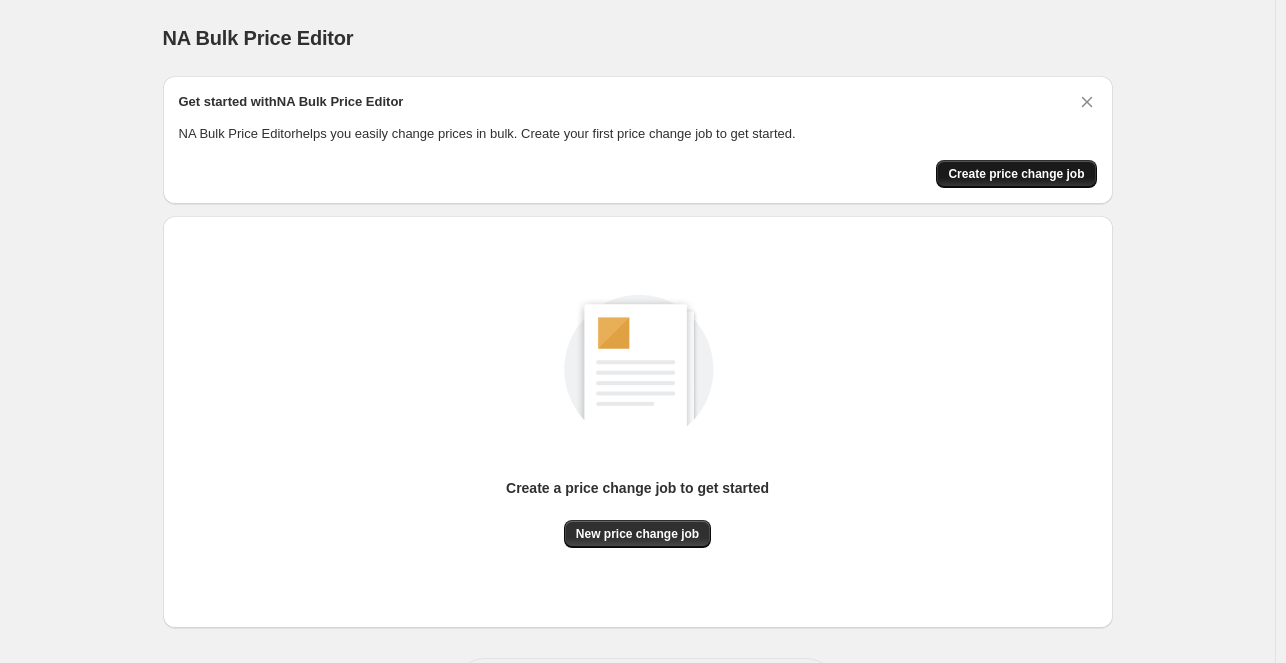 click on "Create price change job" at bounding box center (1016, 174) 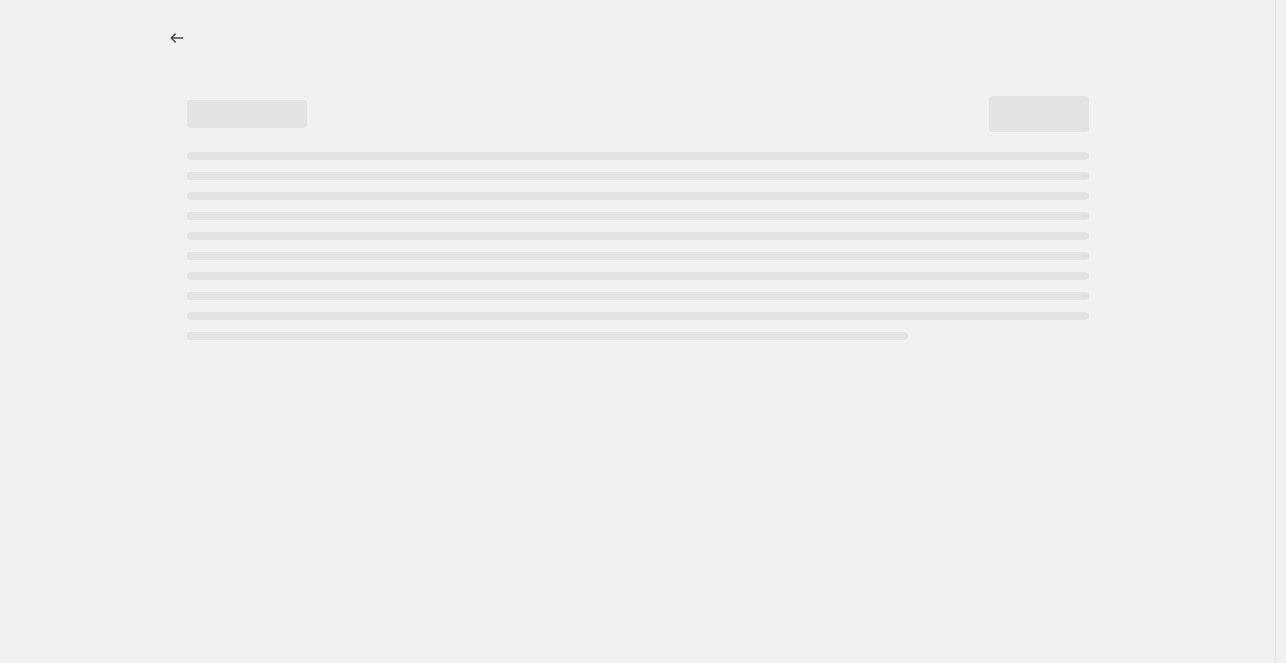 select on "percentage" 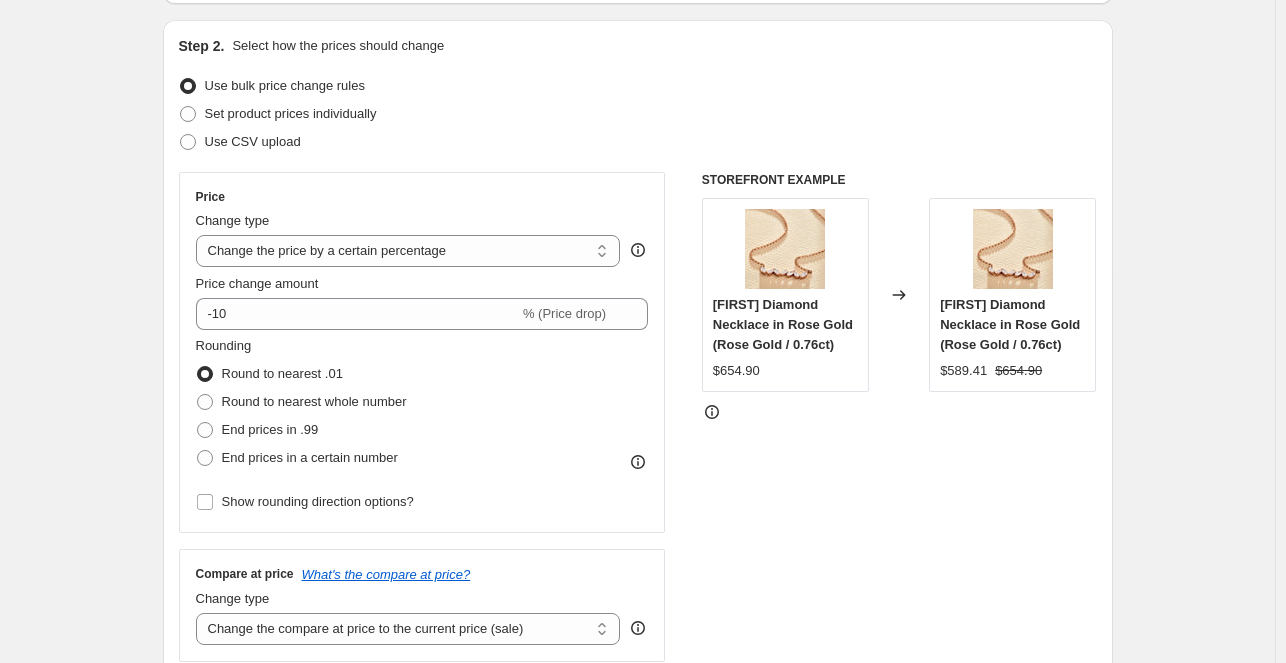 scroll, scrollTop: 258, scrollLeft: 0, axis: vertical 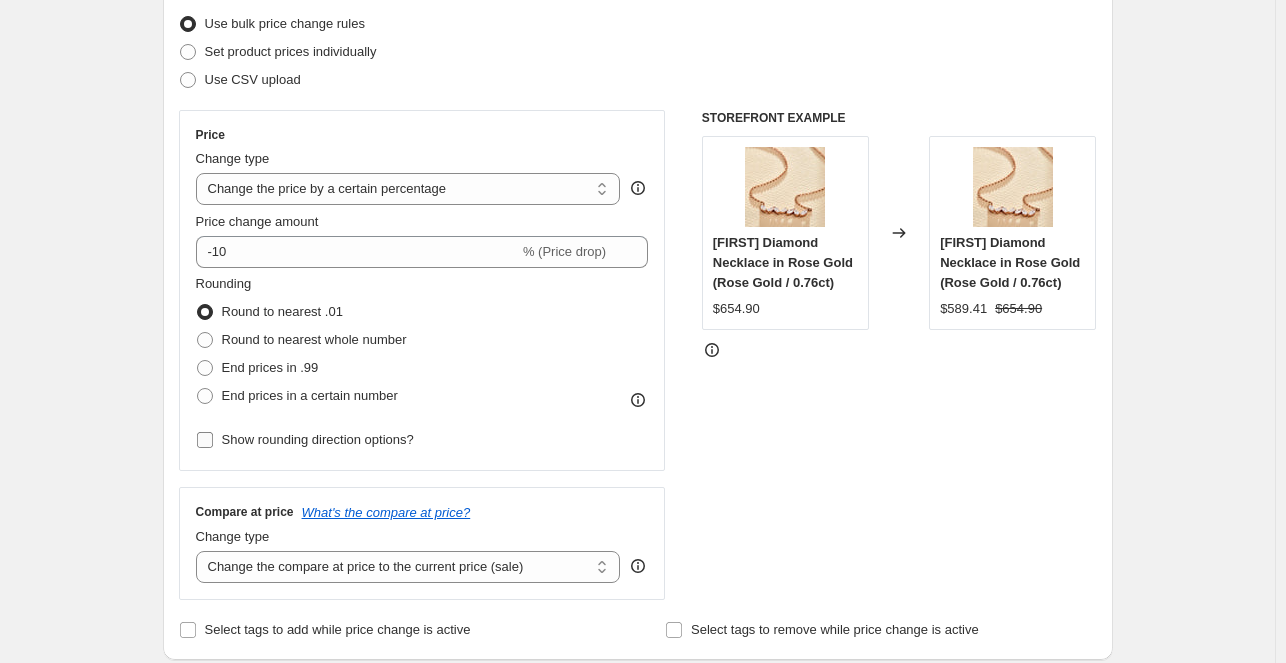 click on "Show rounding direction options?" at bounding box center (305, 440) 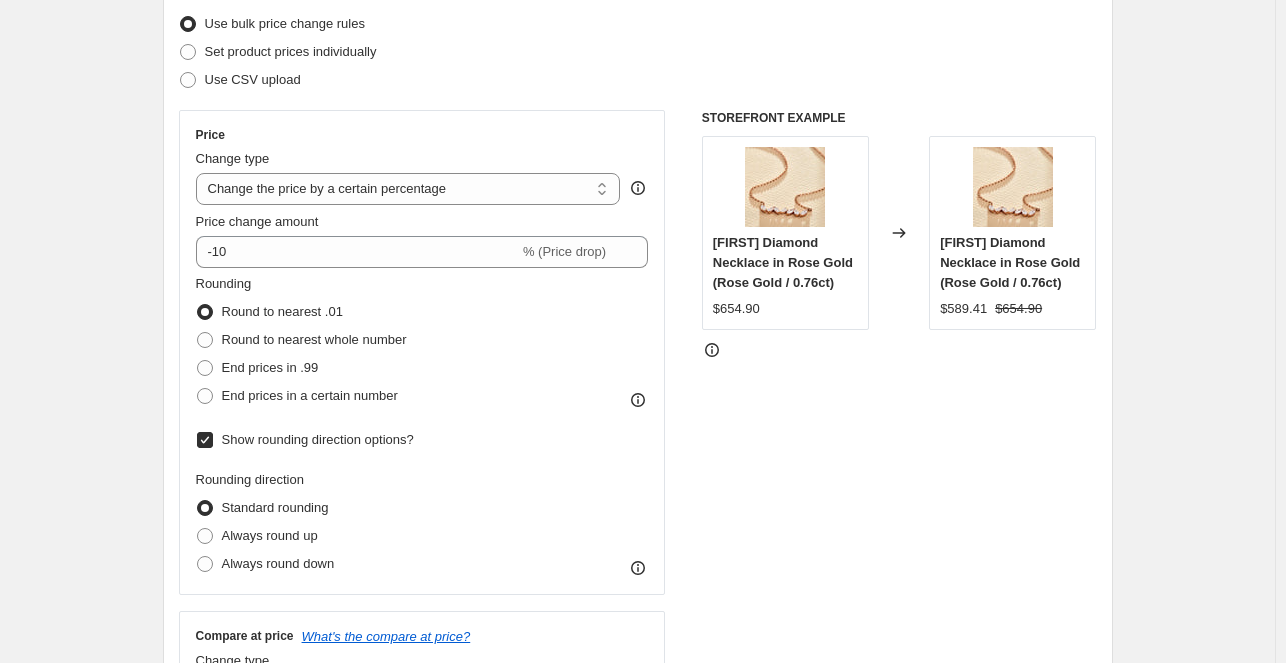 click on "Show rounding direction options?" at bounding box center (305, 440) 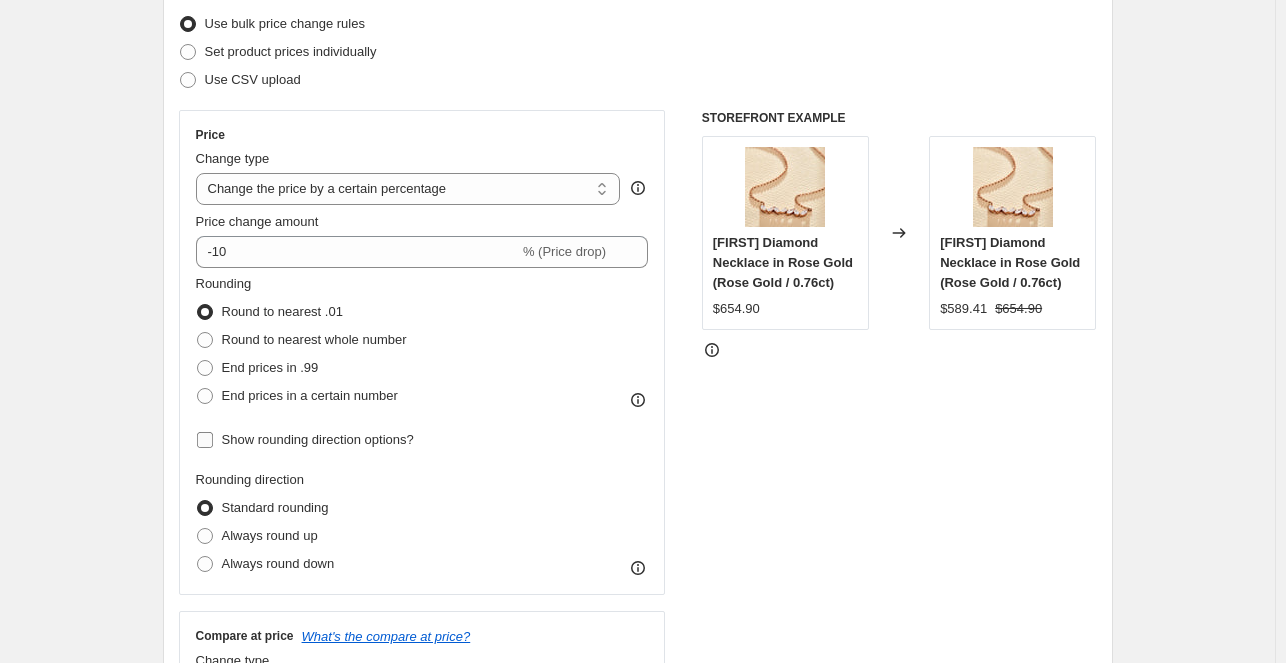 checkbox on "false" 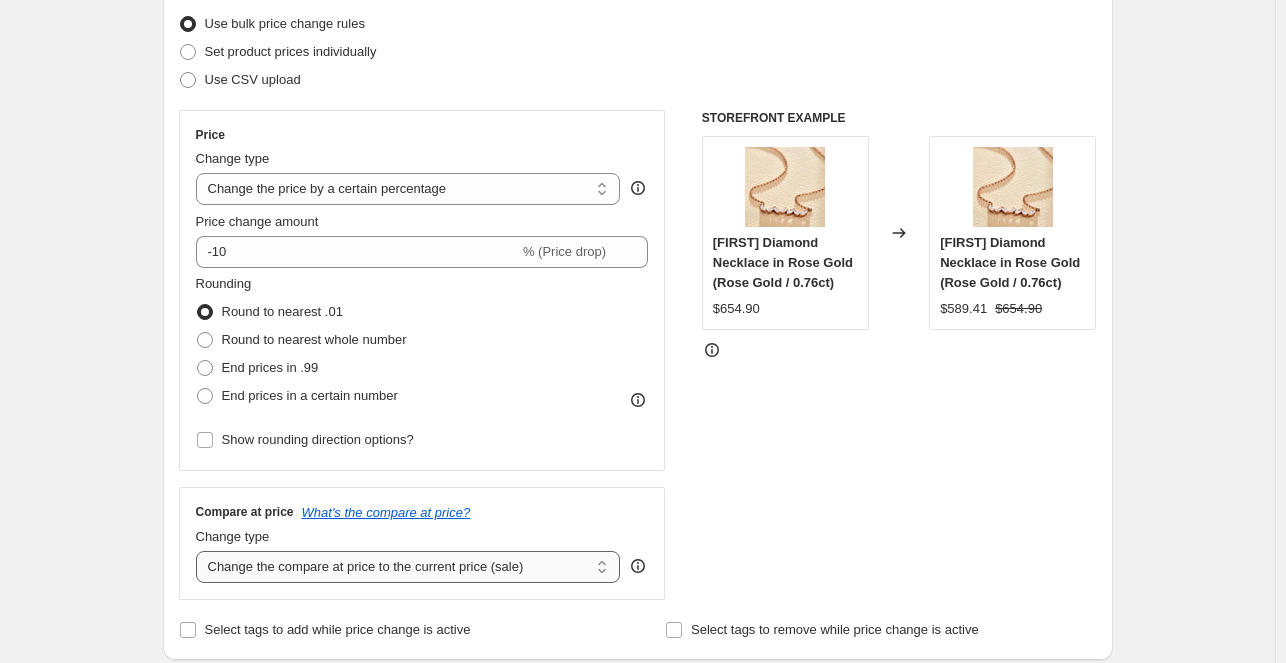 click on "Change the compare at price to the current price (sale) Change the compare at price to a certain amount Change the compare at price by a certain amount Change the compare at price by a certain percentage Change the compare at price by a certain amount relative to the actual price Change the compare at price by a certain percentage relative to the actual price Don't change the compare at price Remove the compare at price" at bounding box center (408, 567) 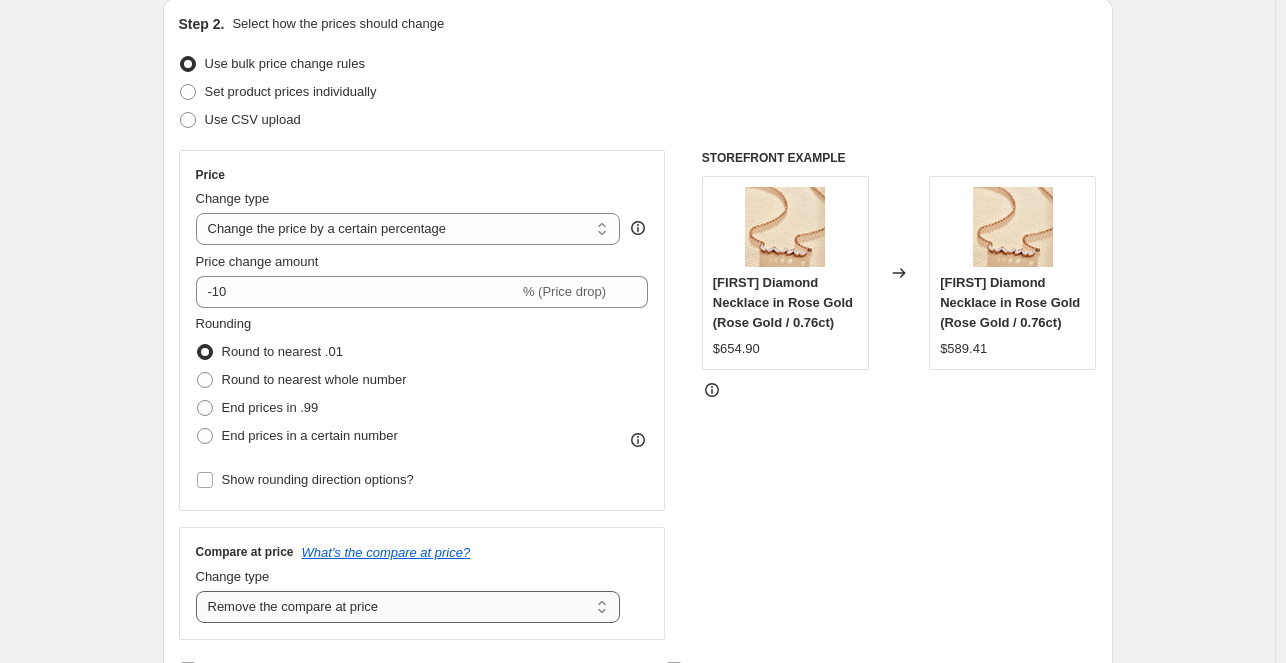 scroll, scrollTop: 216, scrollLeft: 0, axis: vertical 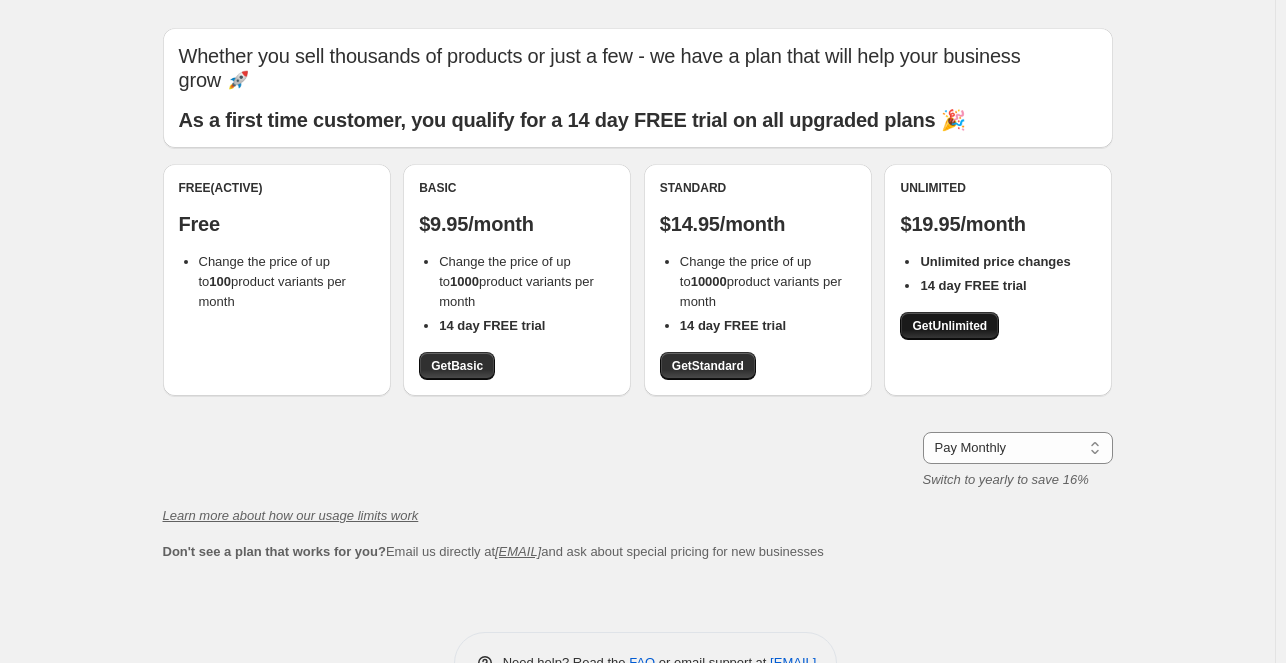 click on "Get  Unlimited" at bounding box center [949, 326] 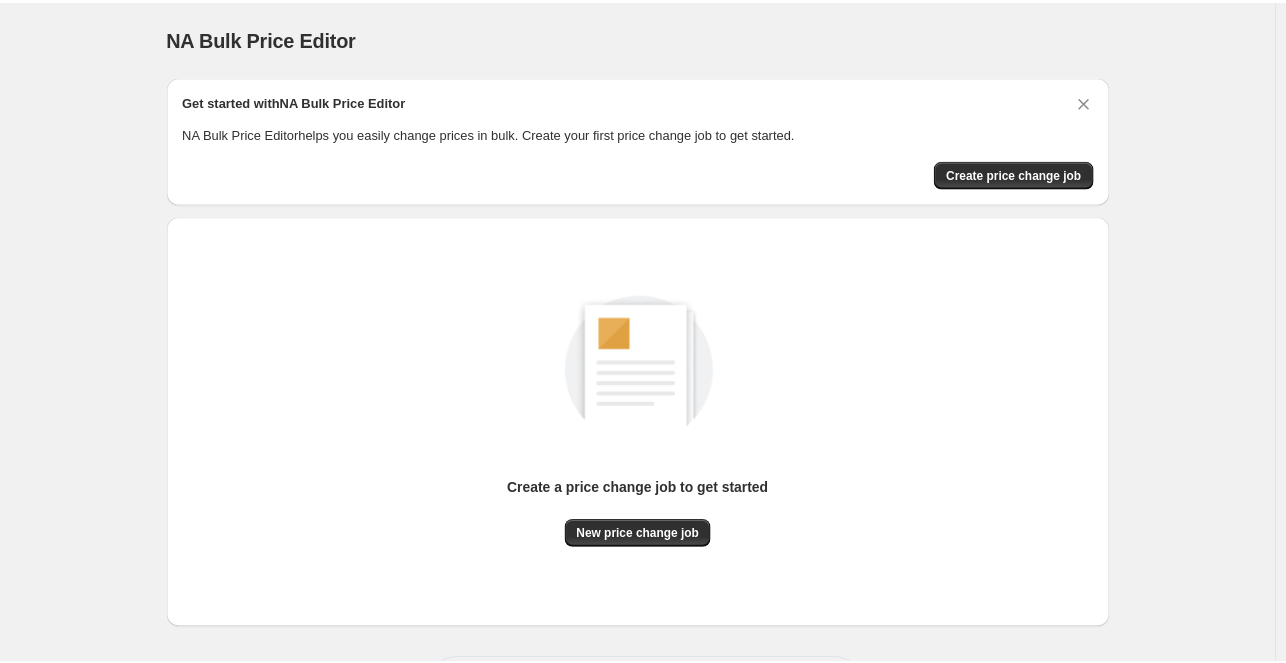 scroll, scrollTop: 0, scrollLeft: 0, axis: both 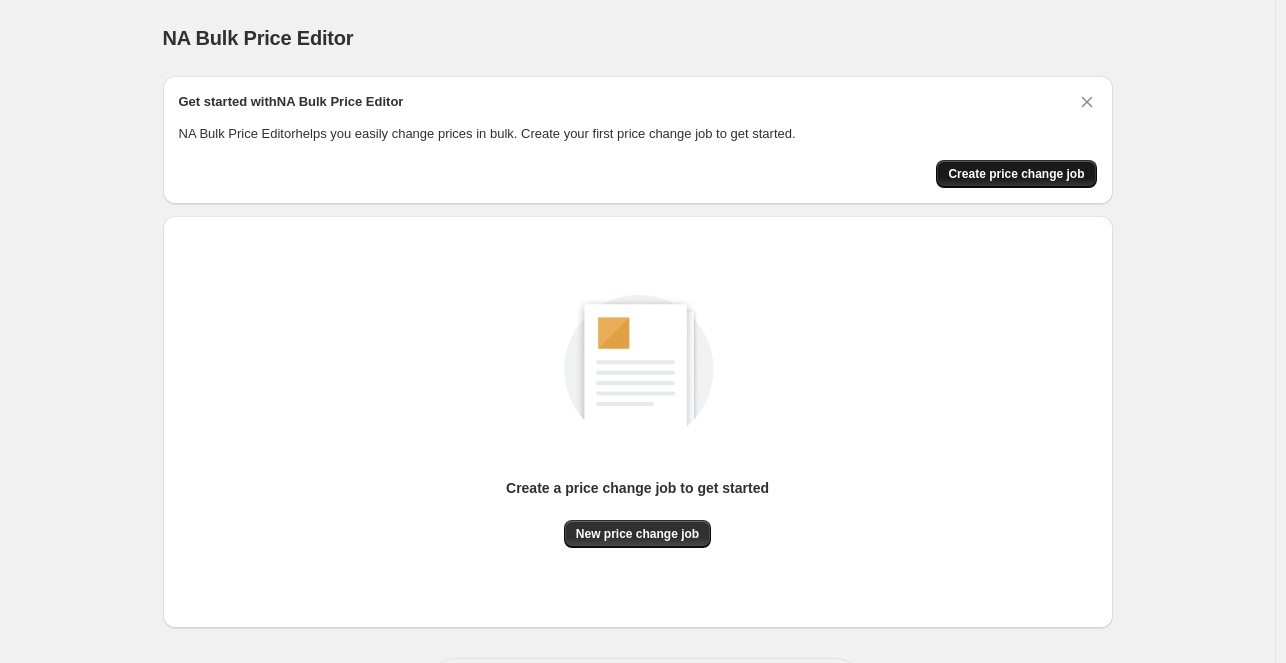click on "Create price change job" at bounding box center (1016, 174) 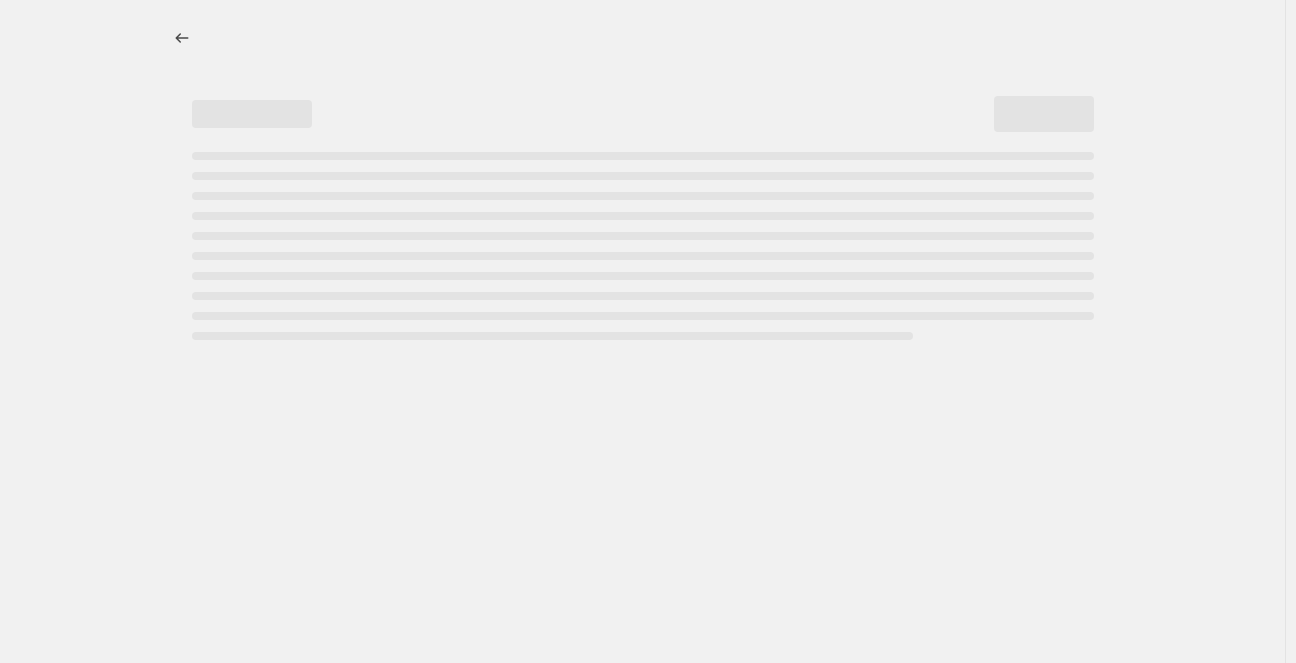 select on "percentage" 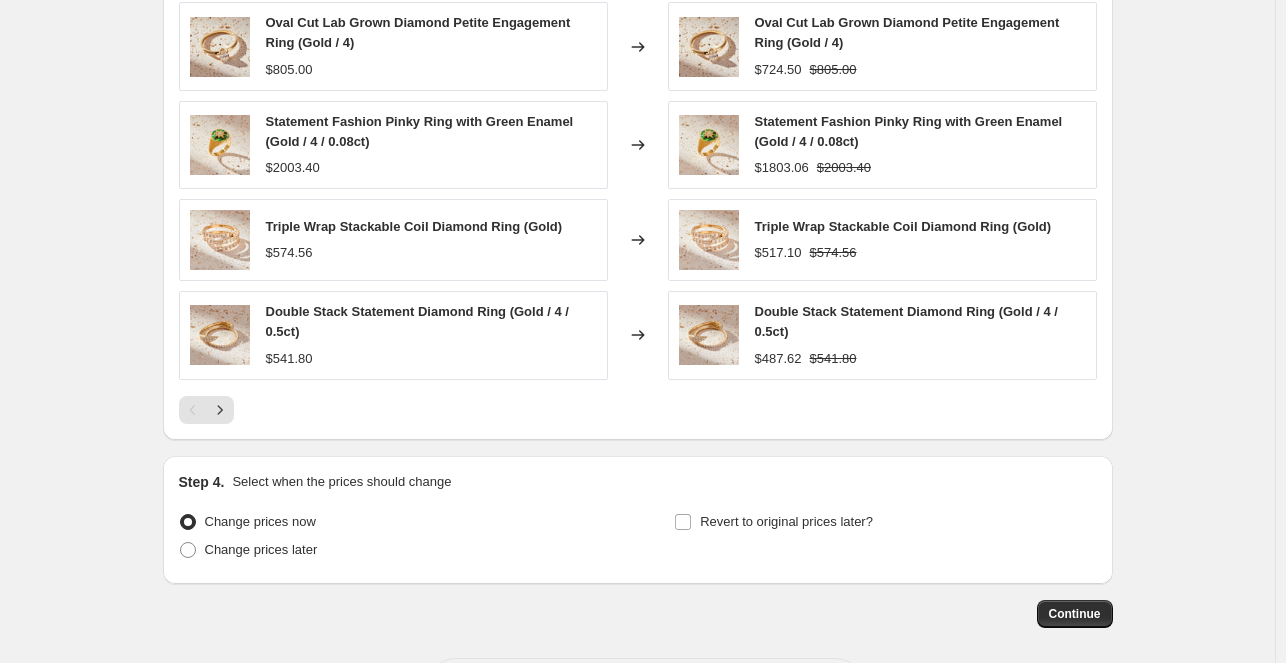 scroll, scrollTop: 1360, scrollLeft: 0, axis: vertical 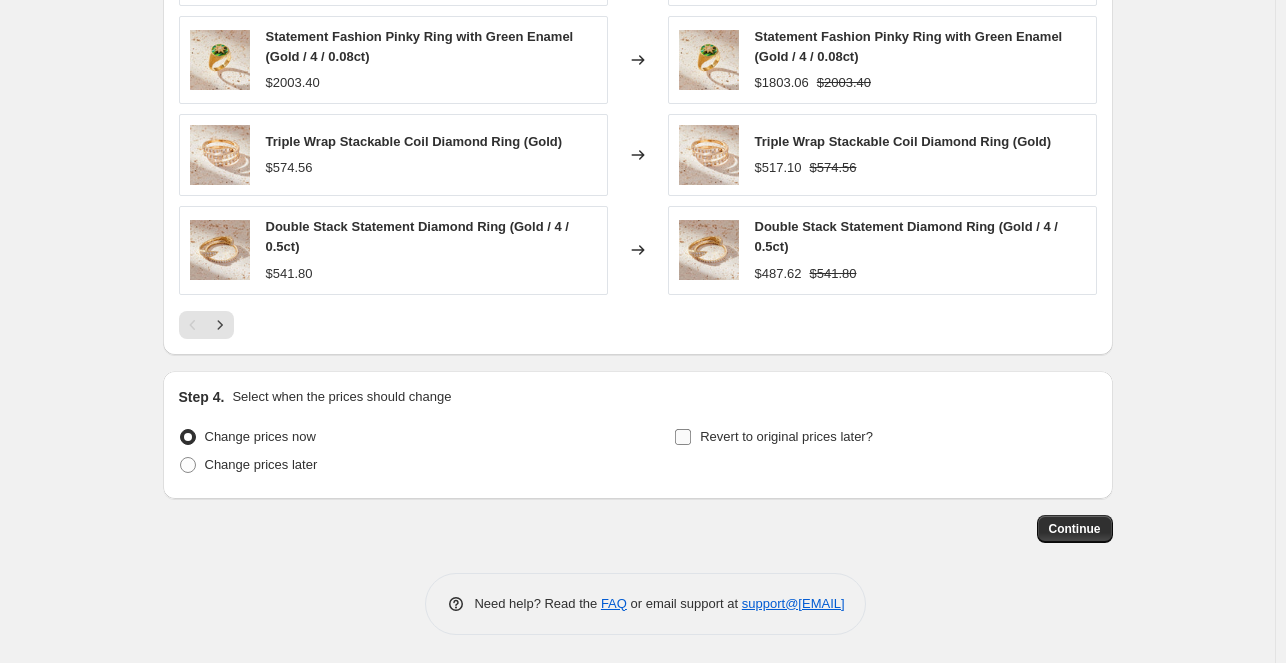 click on "Revert to original prices later?" at bounding box center [683, 437] 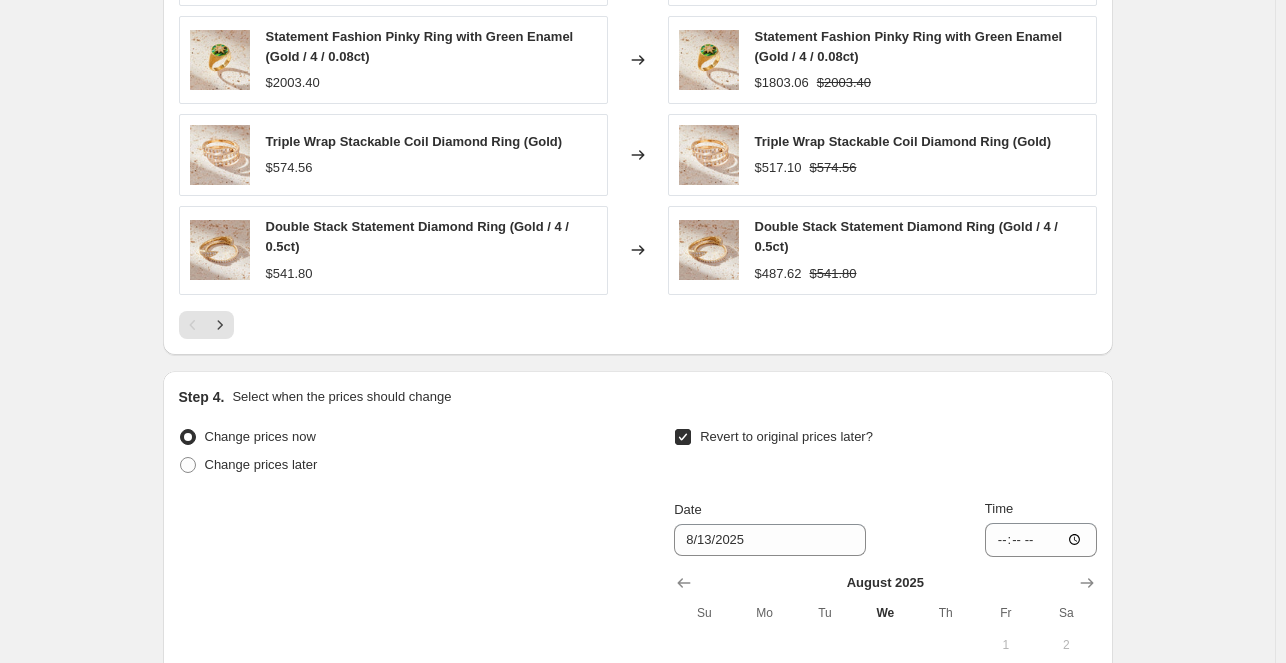 click on "Revert to original prices later?" at bounding box center [683, 437] 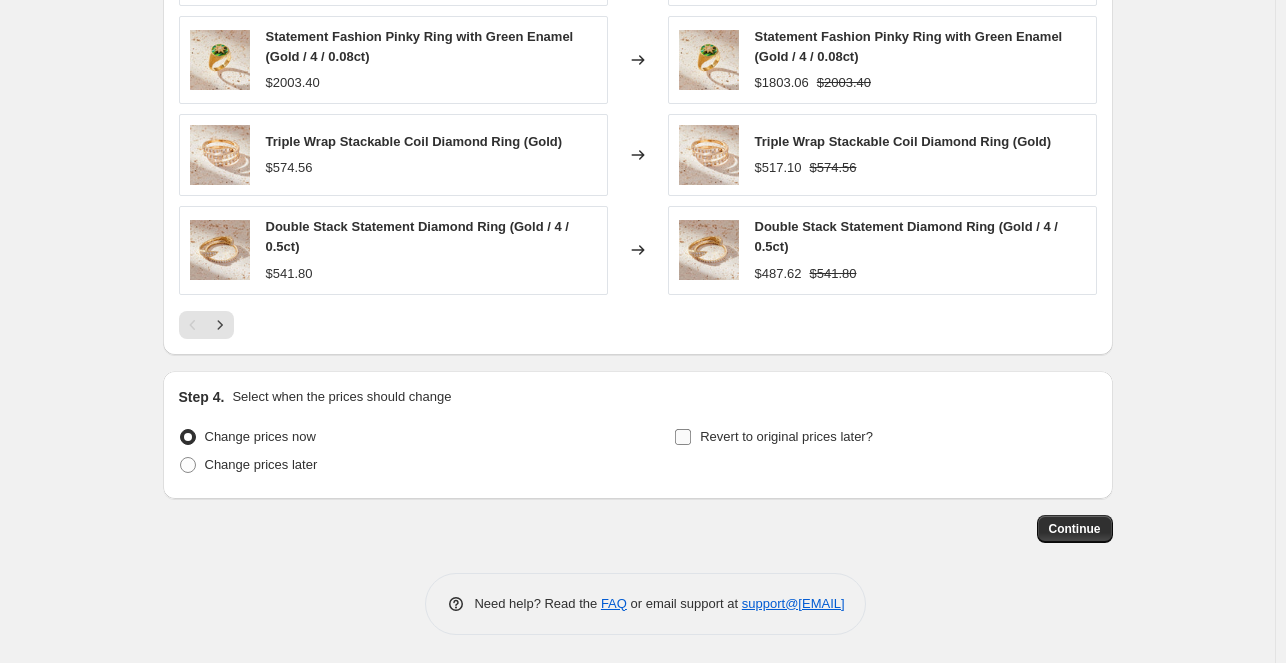 click on "Revert to original prices later?" at bounding box center [683, 437] 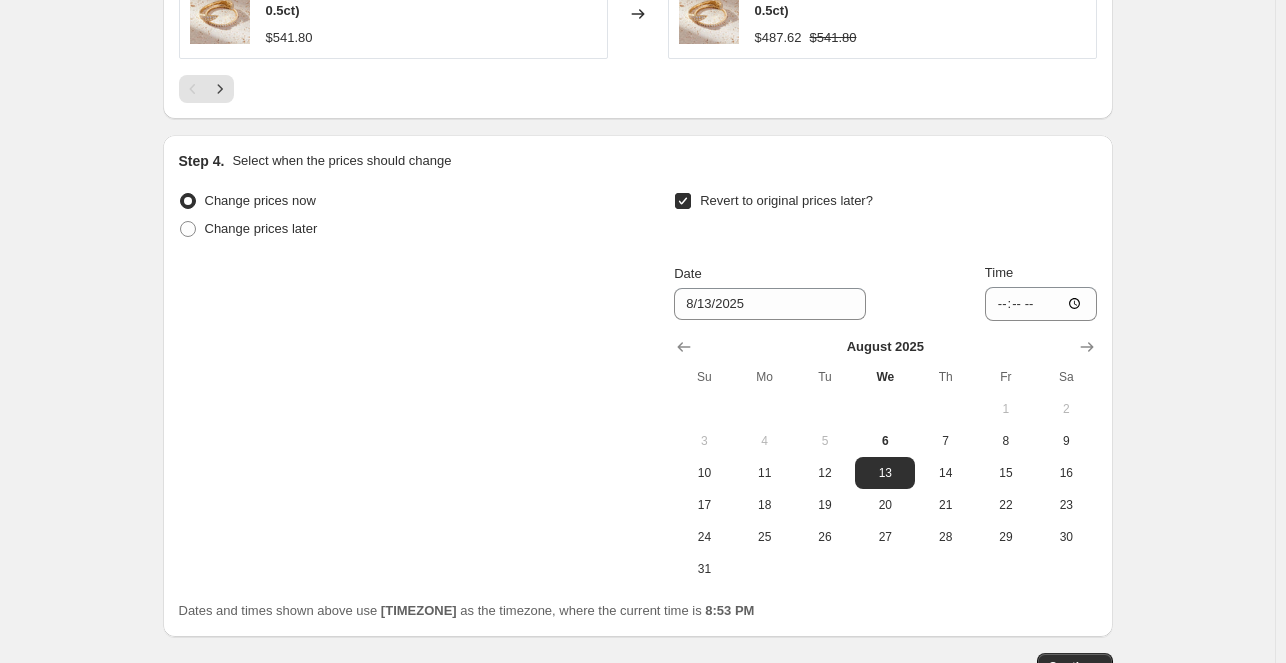 scroll, scrollTop: 1600, scrollLeft: 0, axis: vertical 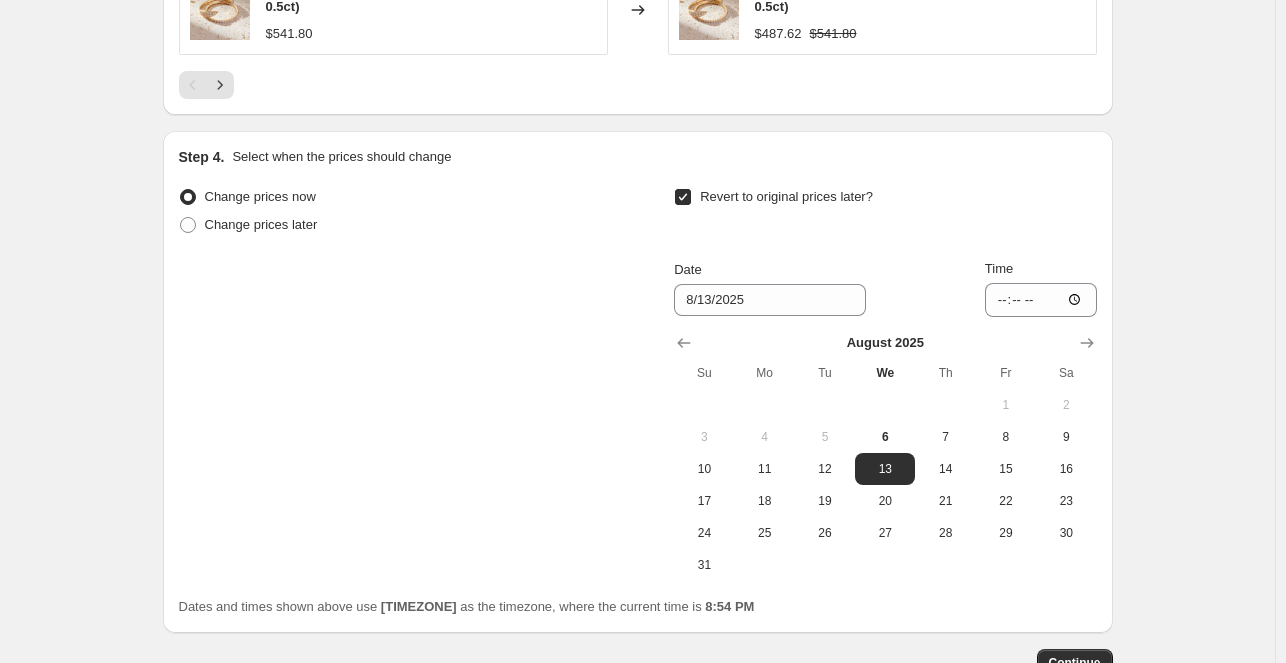 click on "Revert to original prices later?" at bounding box center (683, 197) 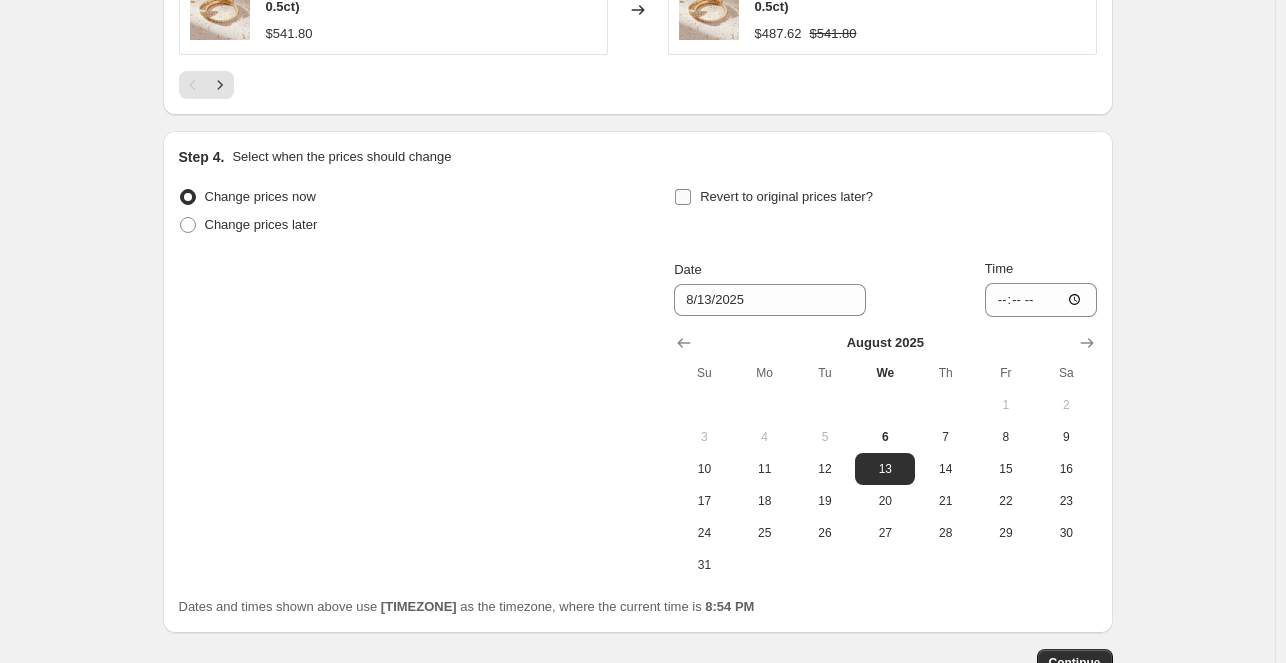 checkbox on "false" 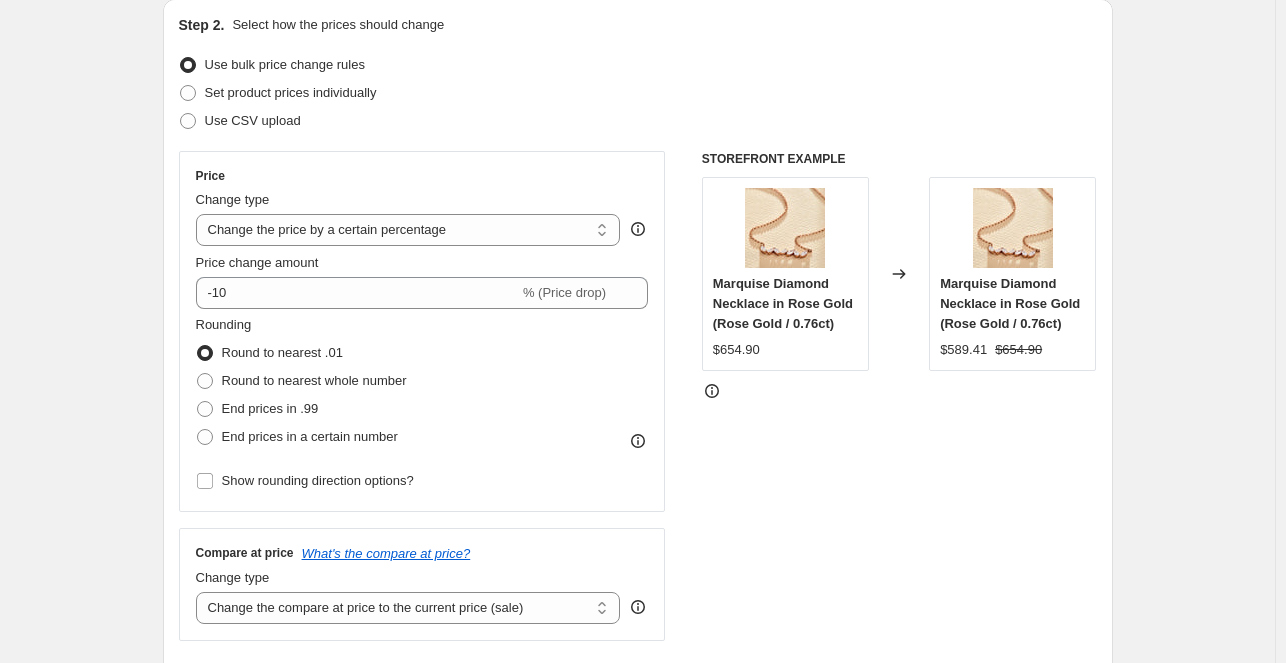 scroll, scrollTop: 216, scrollLeft: 0, axis: vertical 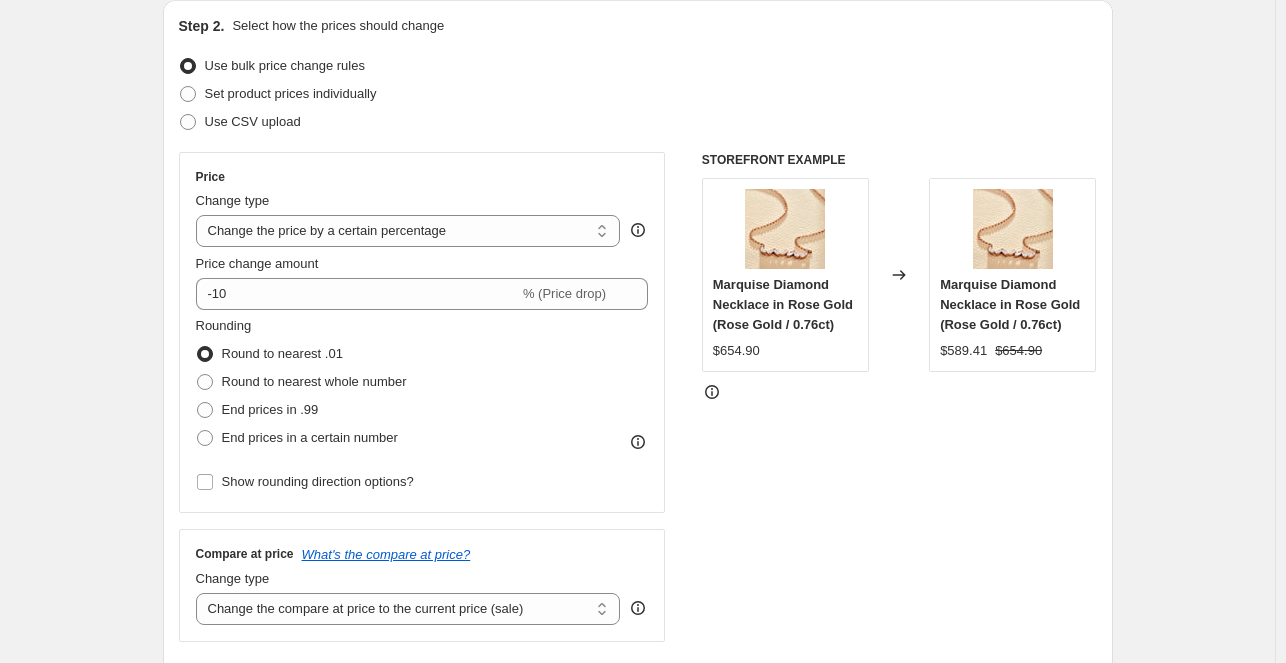 click 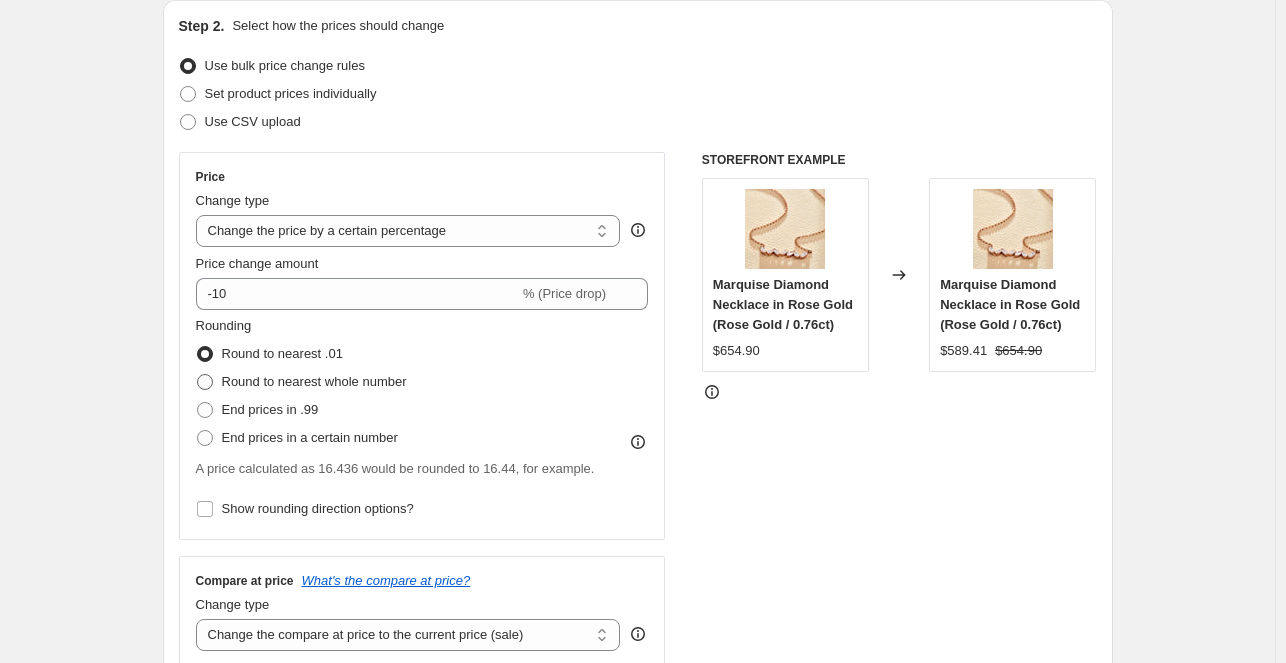 click on "Round to nearest whole number" at bounding box center [301, 382] 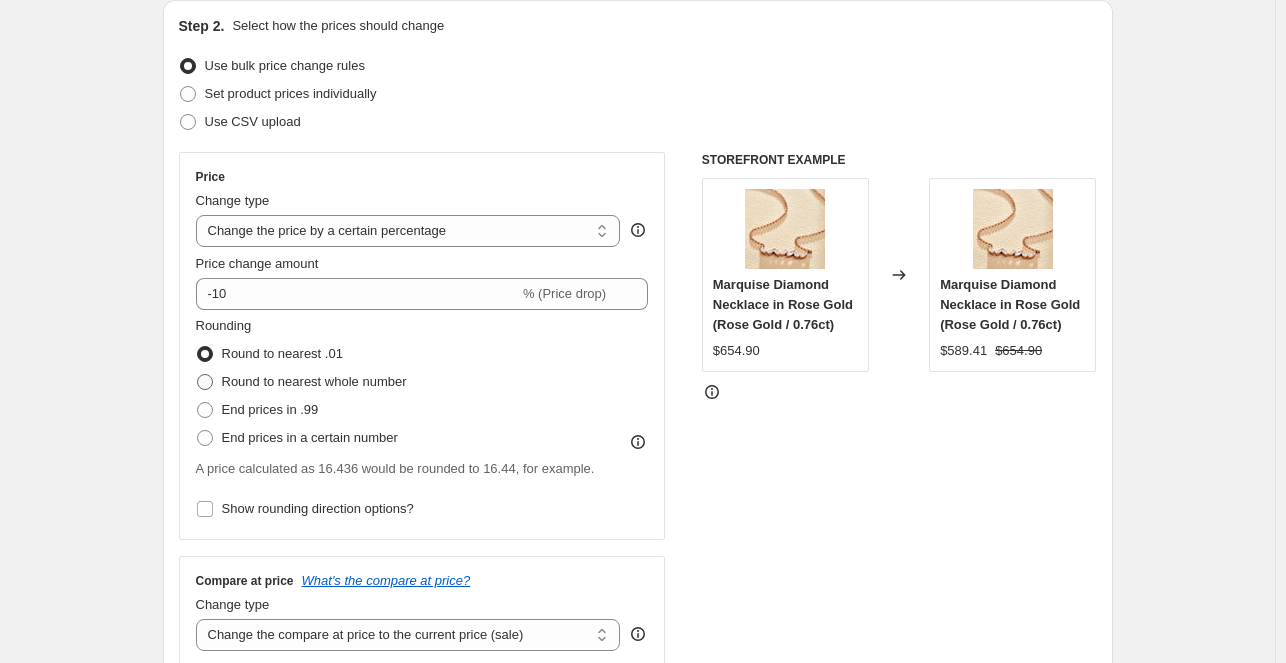 radio on "true" 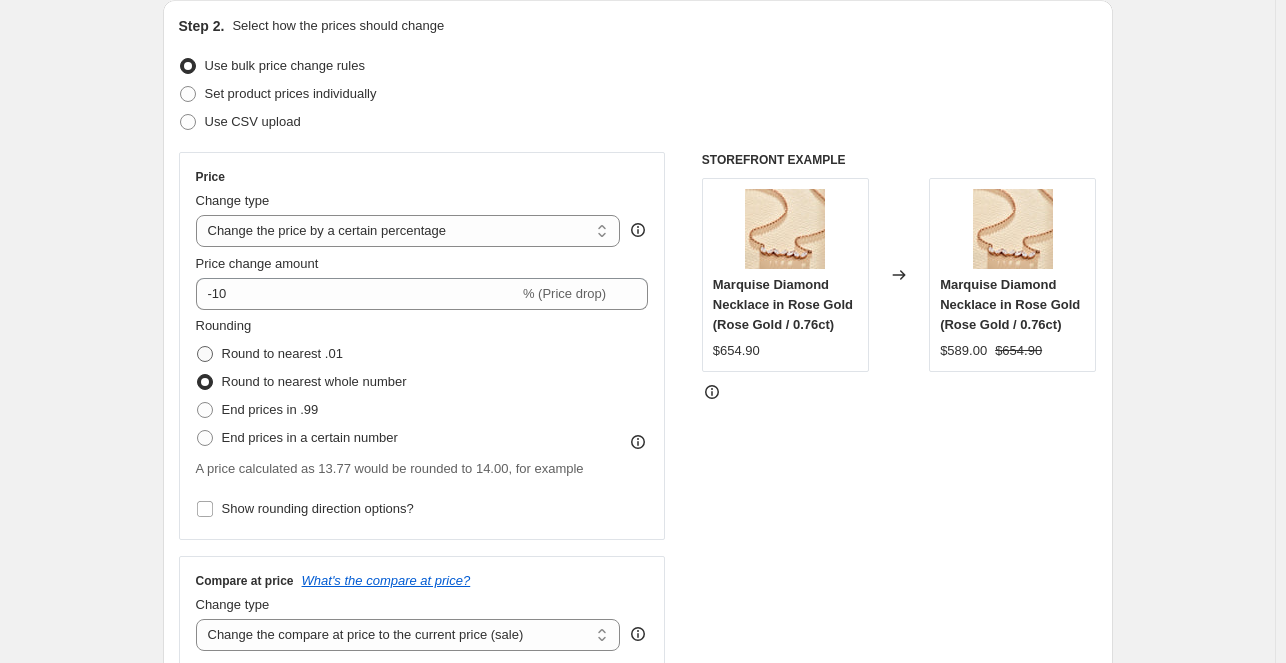 click at bounding box center [205, 354] 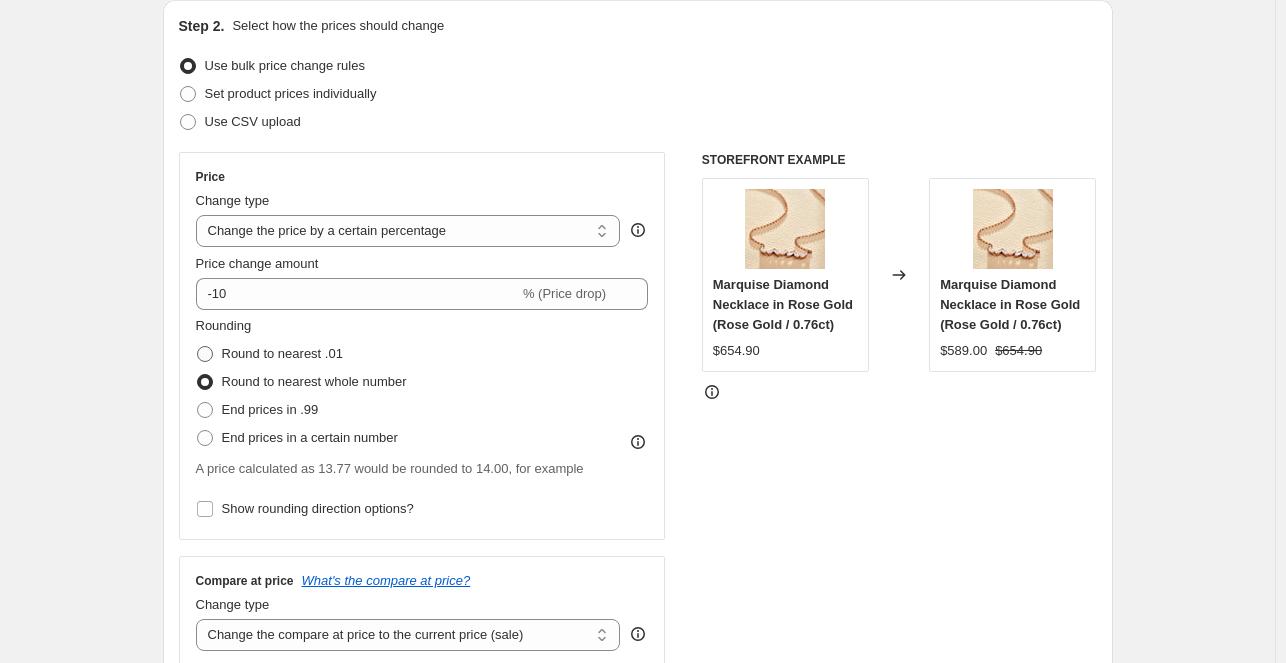 radio on "true" 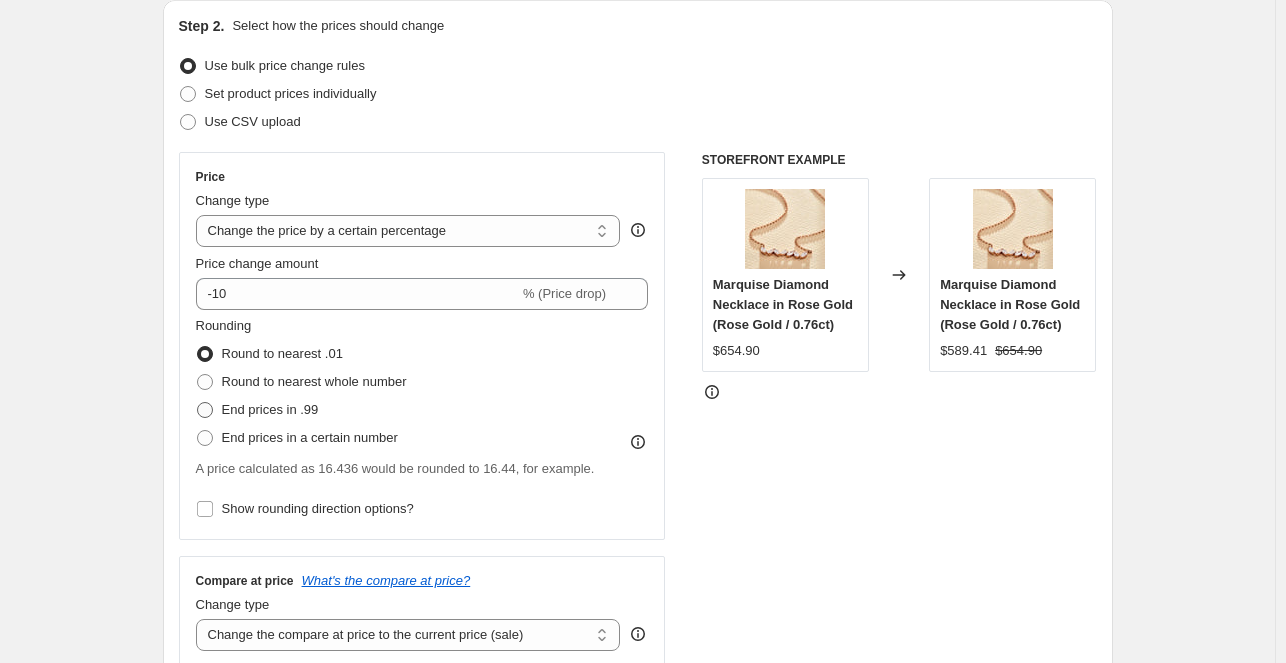 click at bounding box center (205, 410) 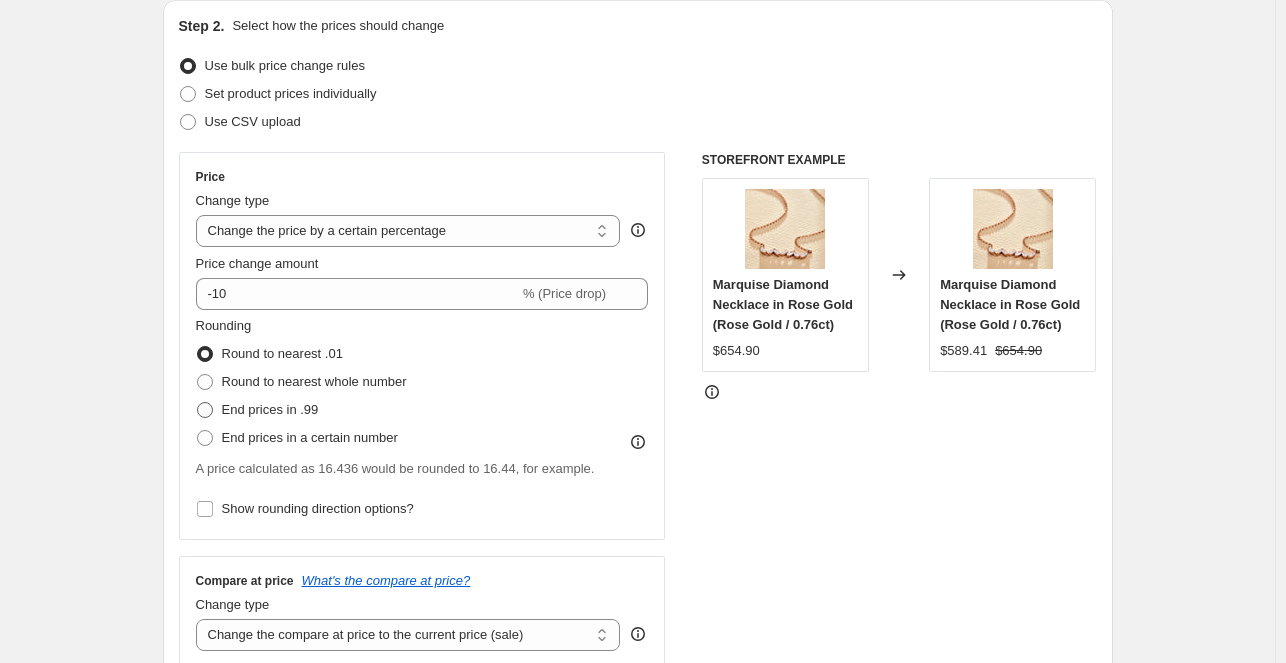 radio on "true" 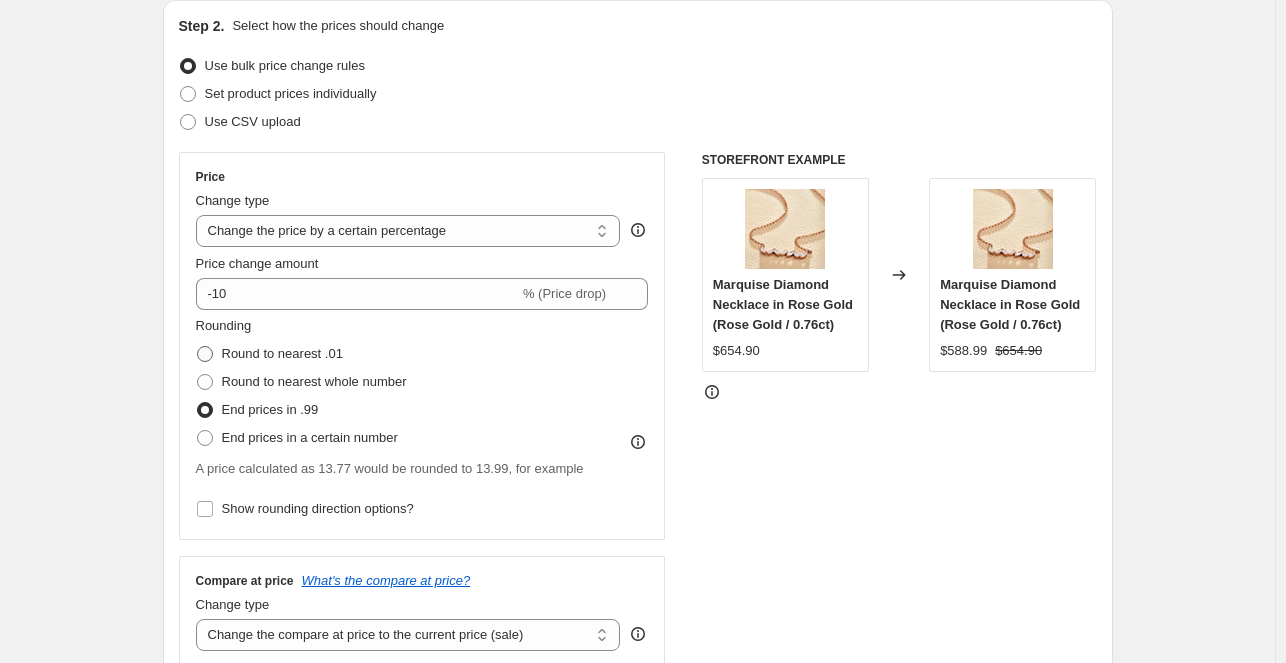 click at bounding box center [205, 354] 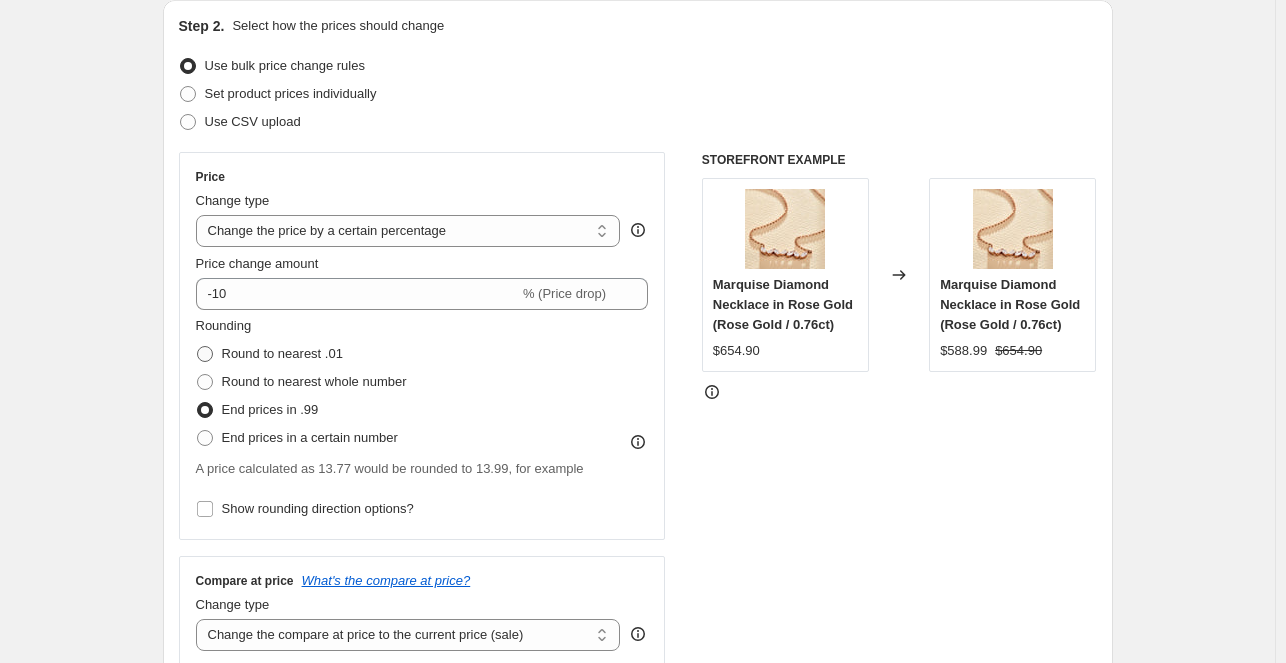 radio on "true" 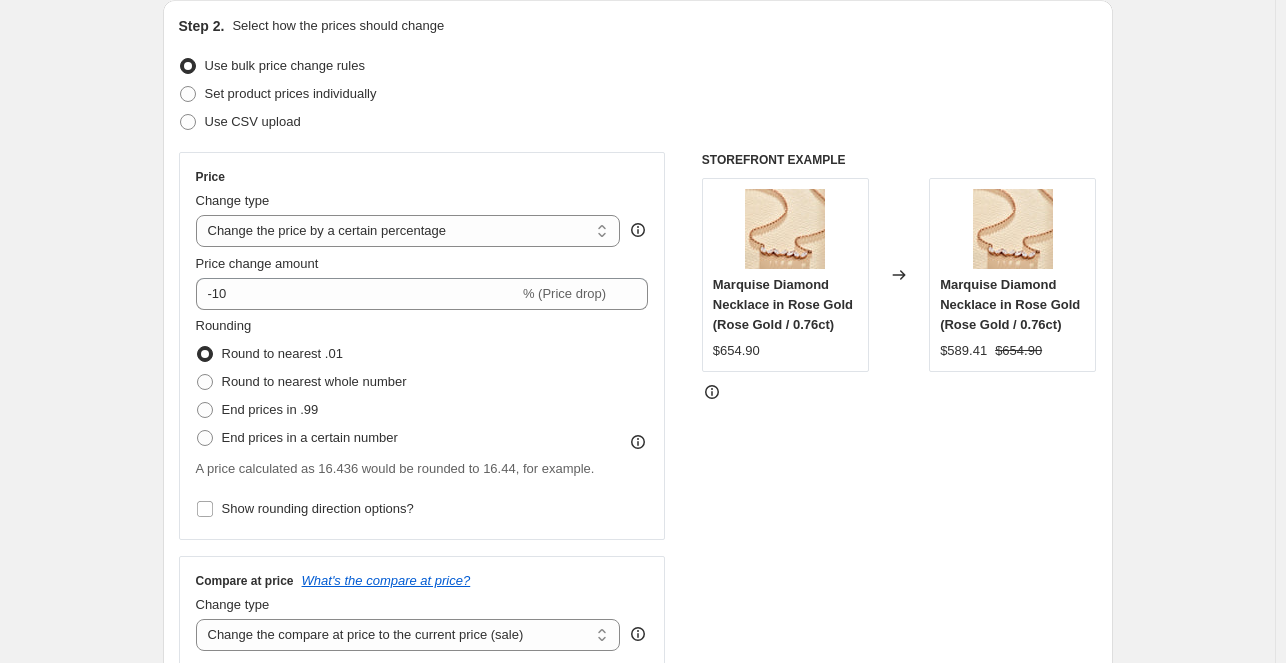 click on "STOREFRONT EXAMPLE Marquise Diamond Necklace in Rose Gold (Rose Gold / 0.76ct) $654.90 Changed to Marquise Diamond Necklace in Rose Gold (Rose Gold / 0.76ct) $589.41 $654.90" at bounding box center [899, 410] 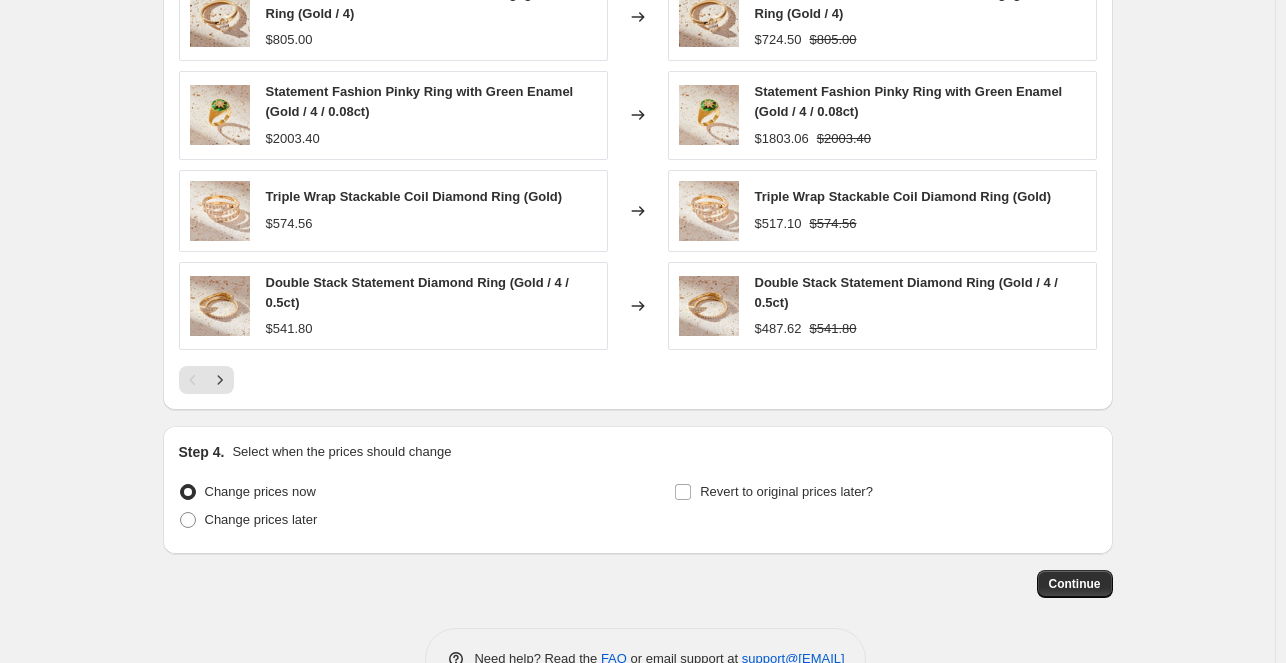 scroll, scrollTop: 1386, scrollLeft: 0, axis: vertical 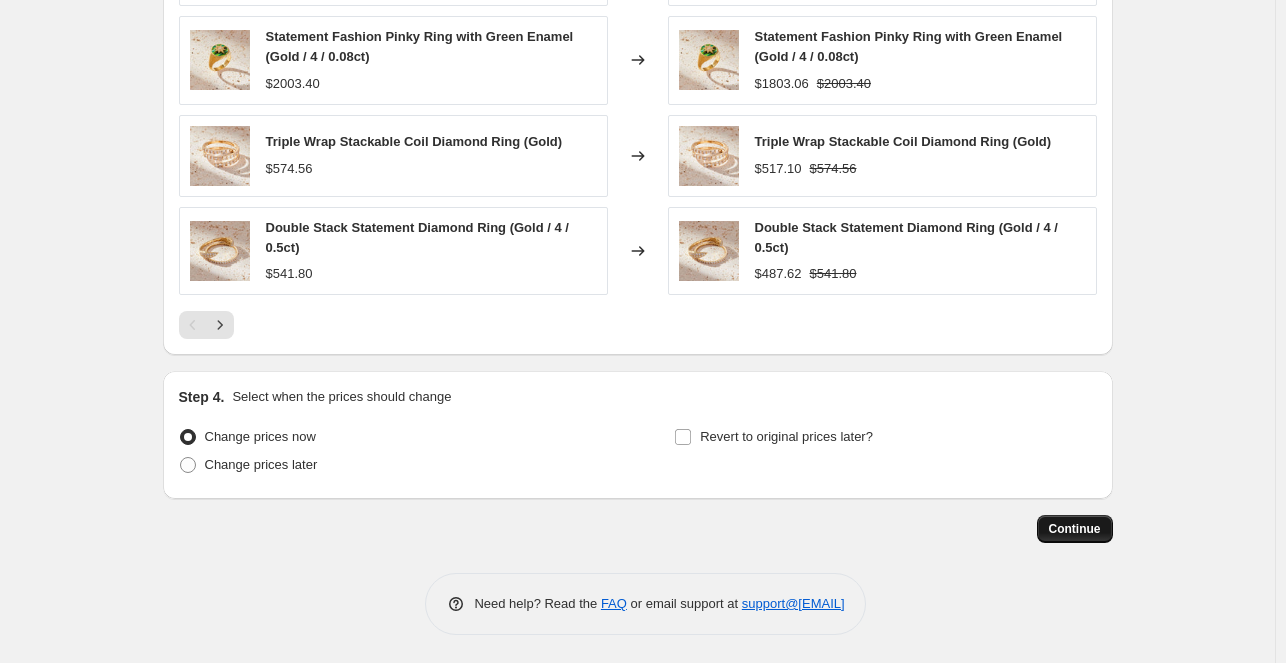 click on "Continue" at bounding box center [1075, 529] 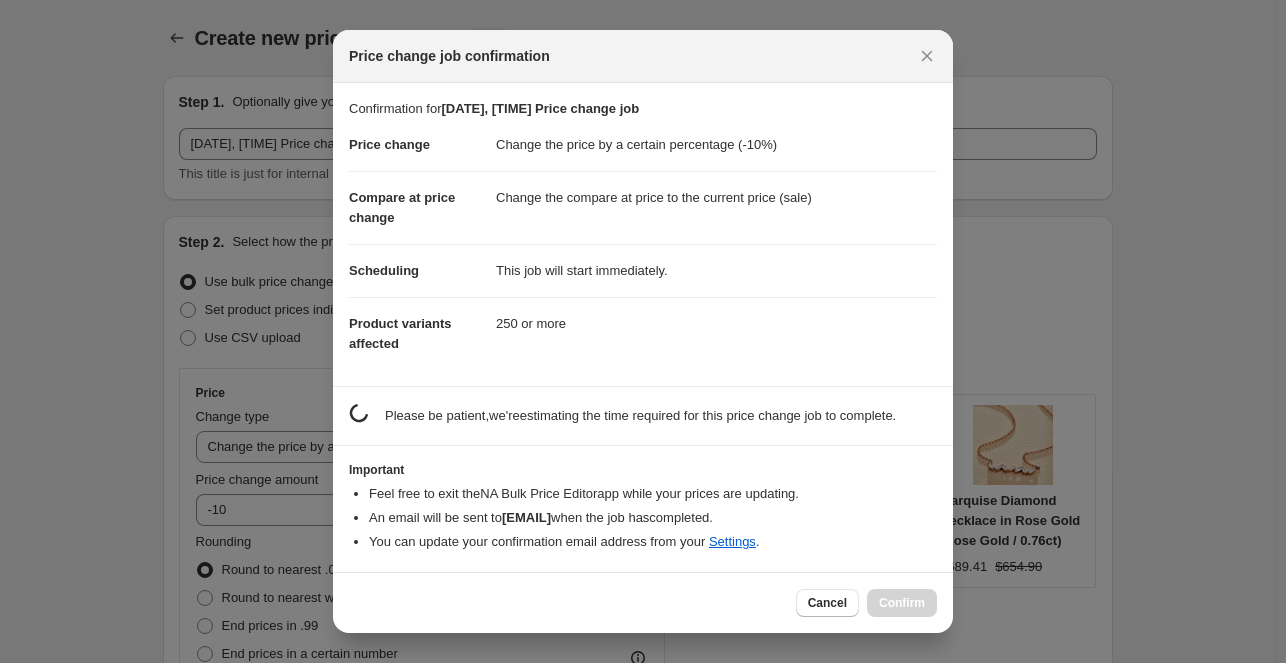 scroll, scrollTop: 1386, scrollLeft: 0, axis: vertical 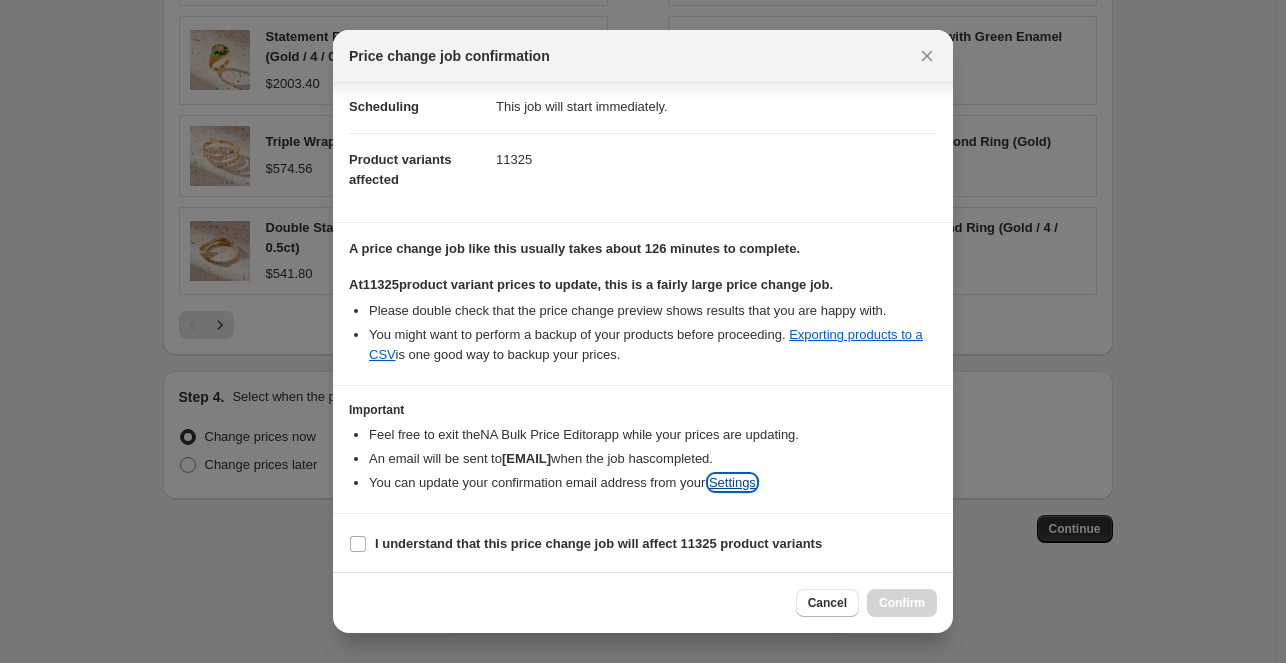 click on "Settings" at bounding box center [732, 482] 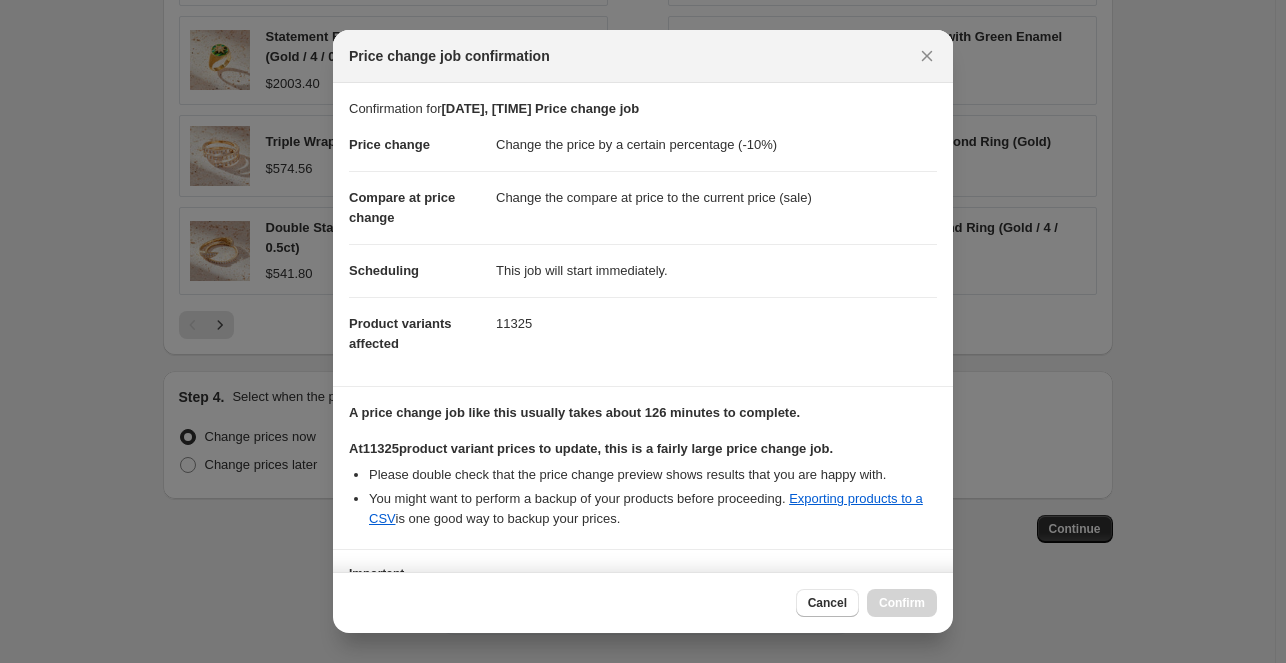 scroll, scrollTop: 164, scrollLeft: 0, axis: vertical 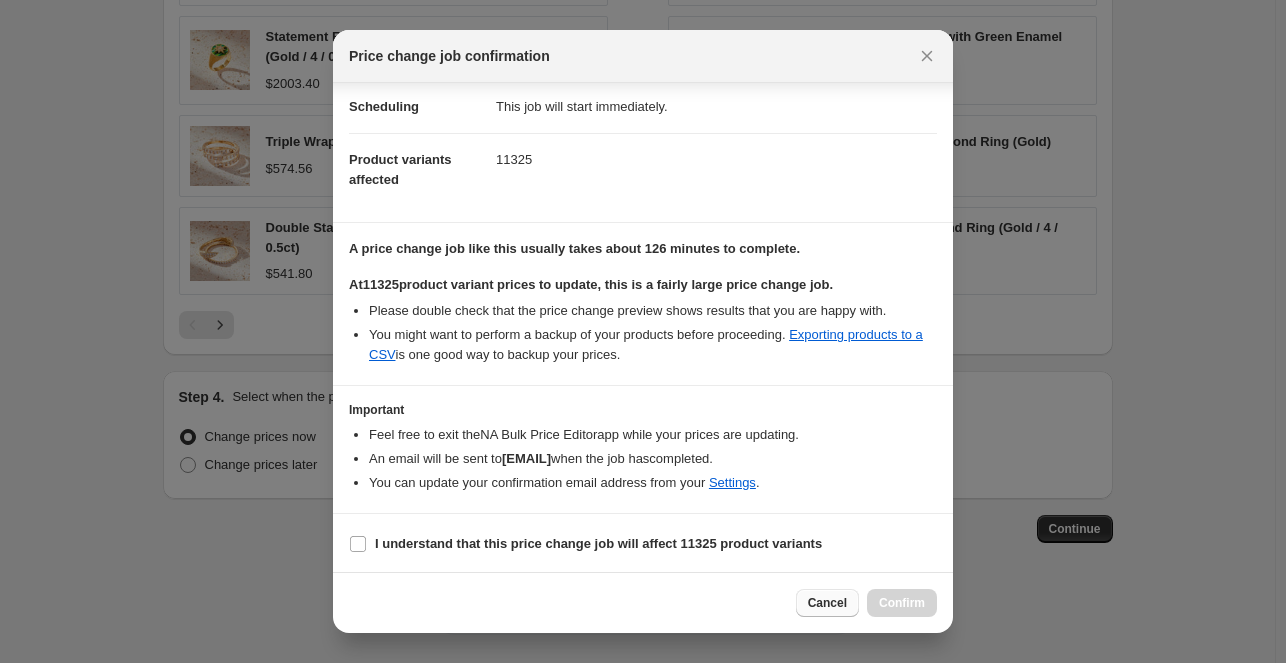 click on "Cancel" at bounding box center (827, 603) 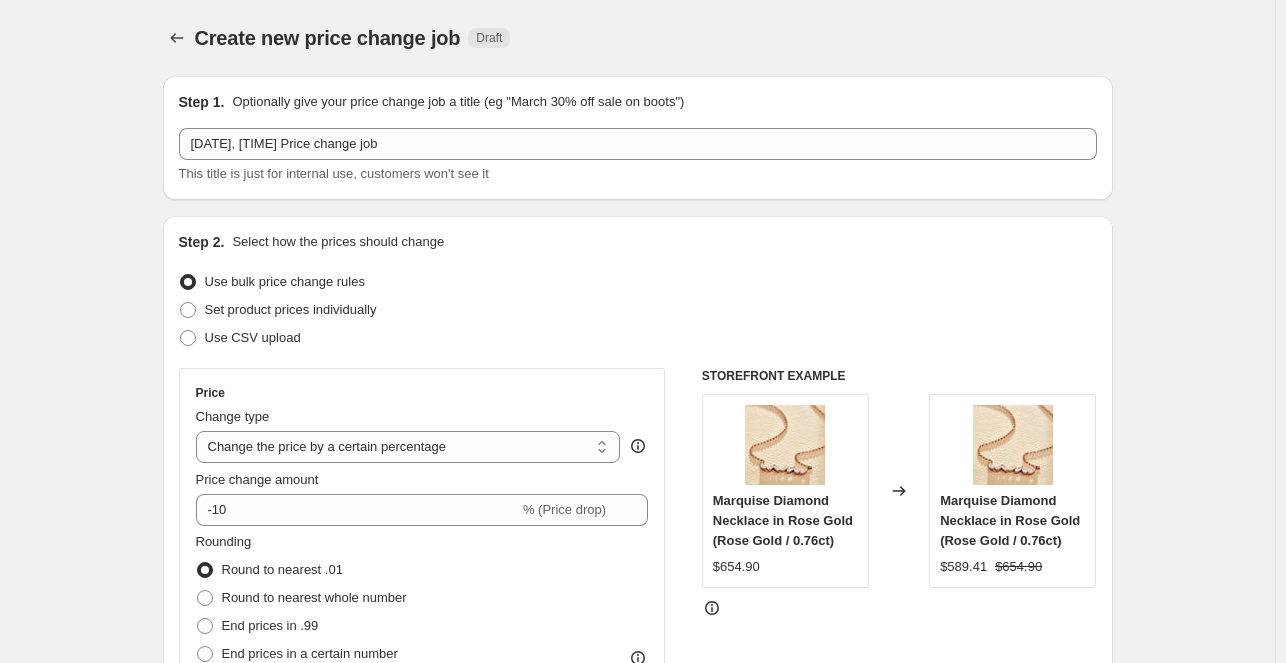 scroll, scrollTop: 1386, scrollLeft: 0, axis: vertical 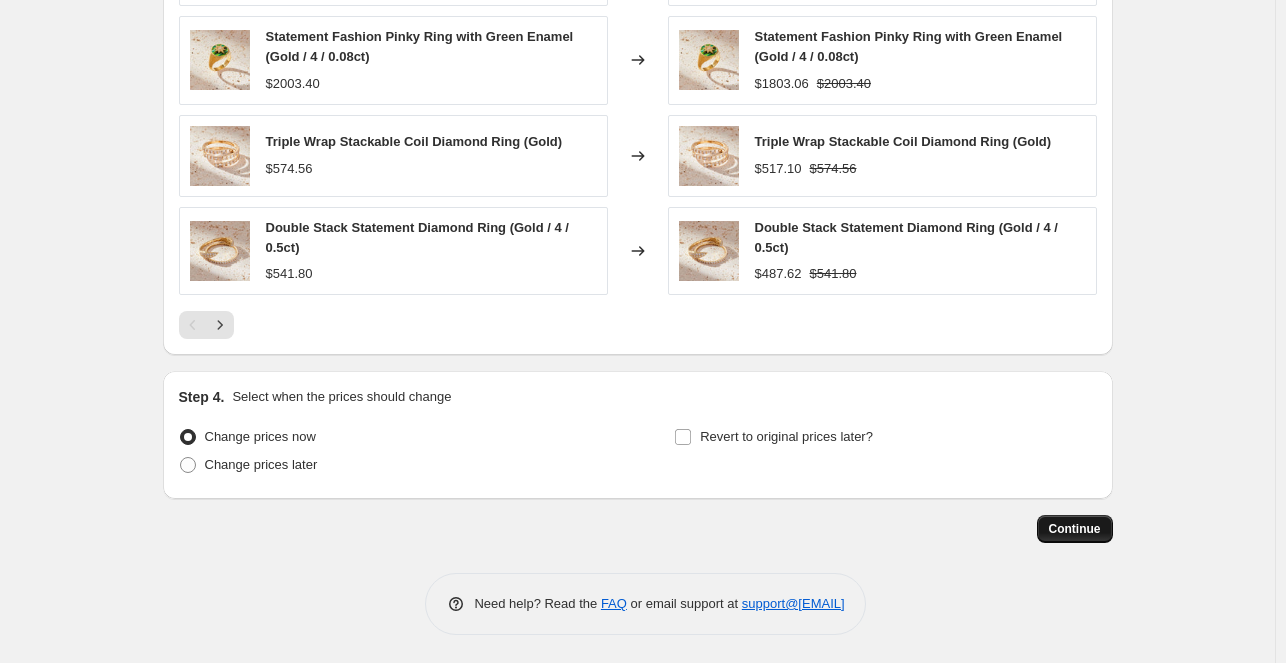 click on "Continue" at bounding box center [1075, 529] 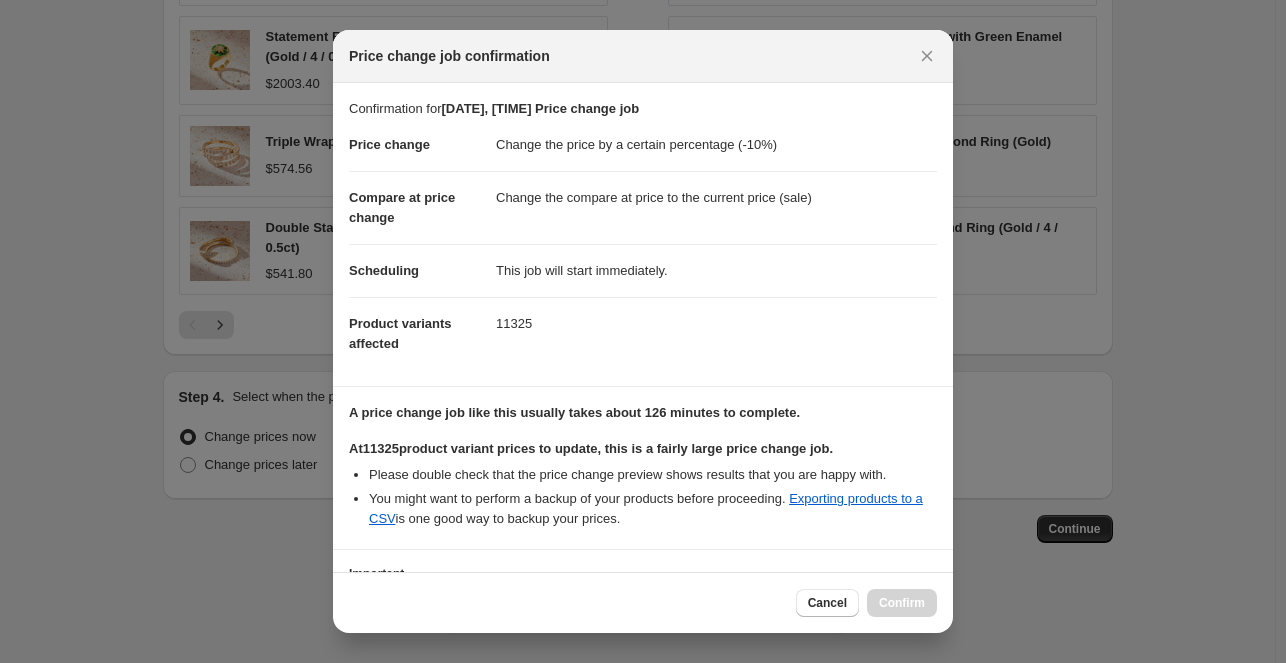 scroll, scrollTop: 164, scrollLeft: 0, axis: vertical 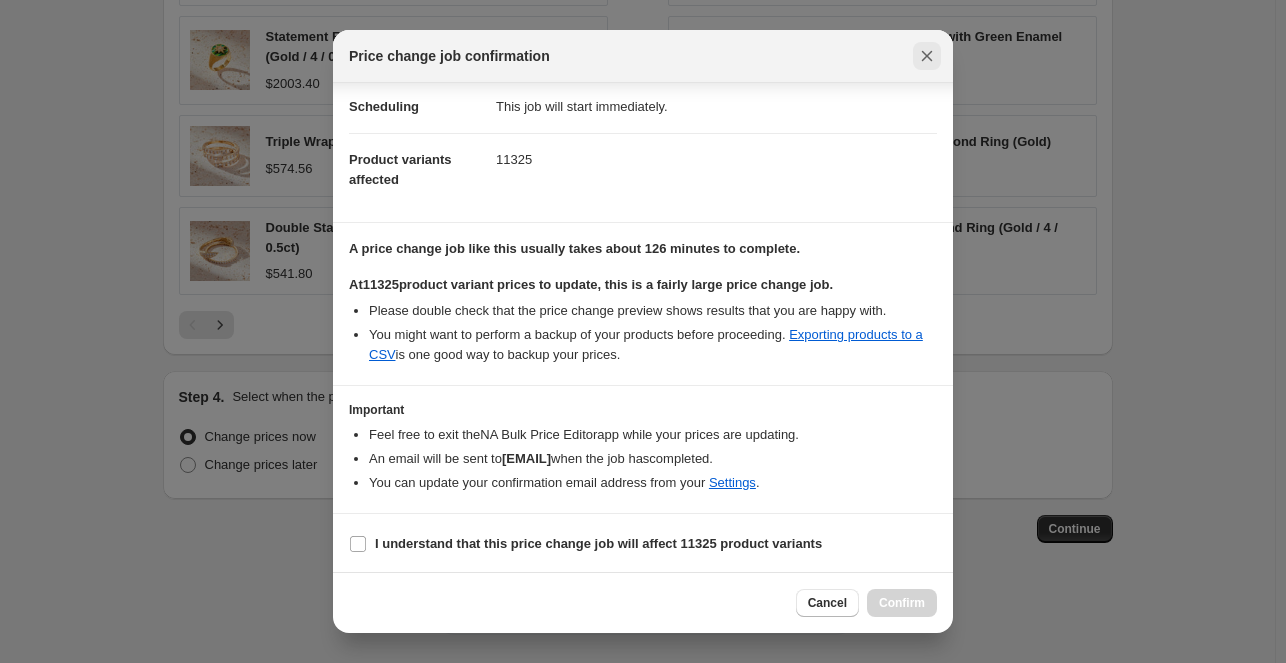 click 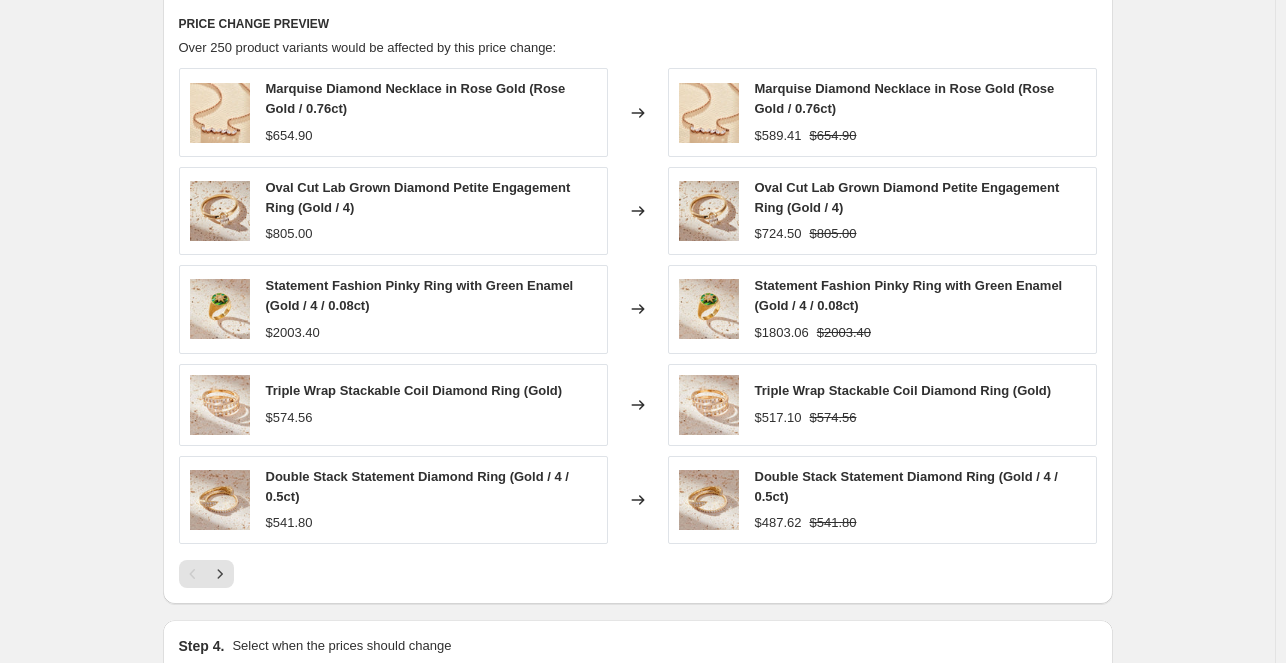 scroll, scrollTop: 1386, scrollLeft: 0, axis: vertical 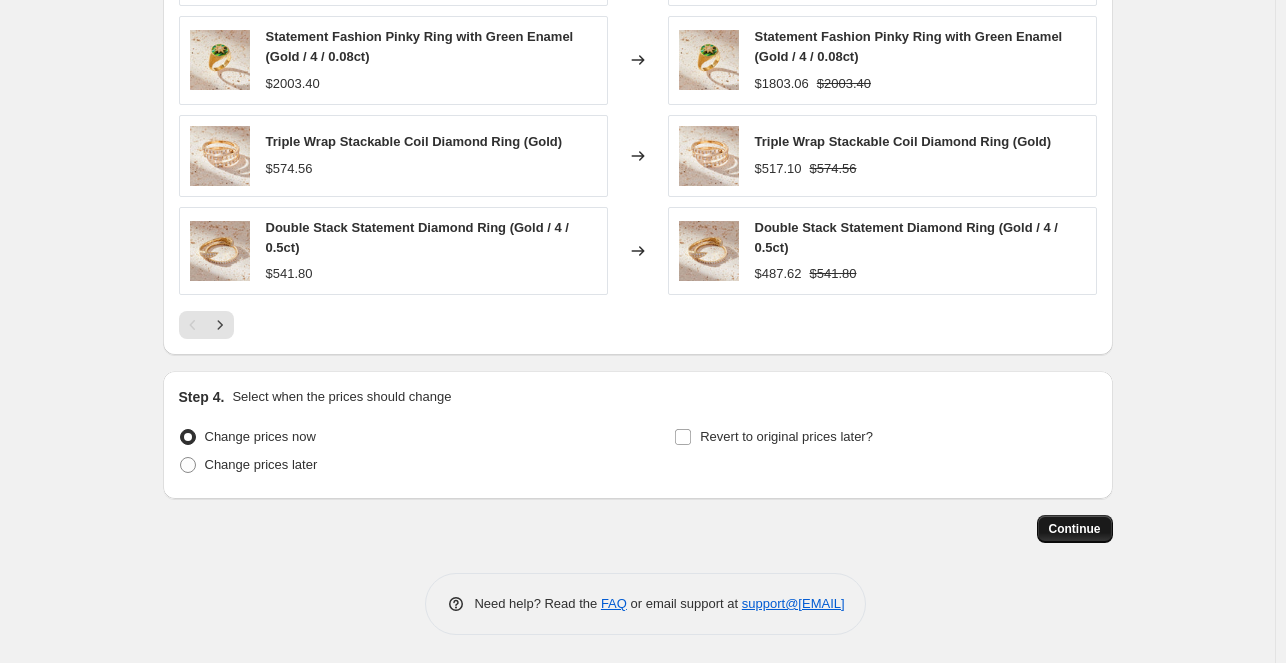 click on "Continue" at bounding box center (1075, 529) 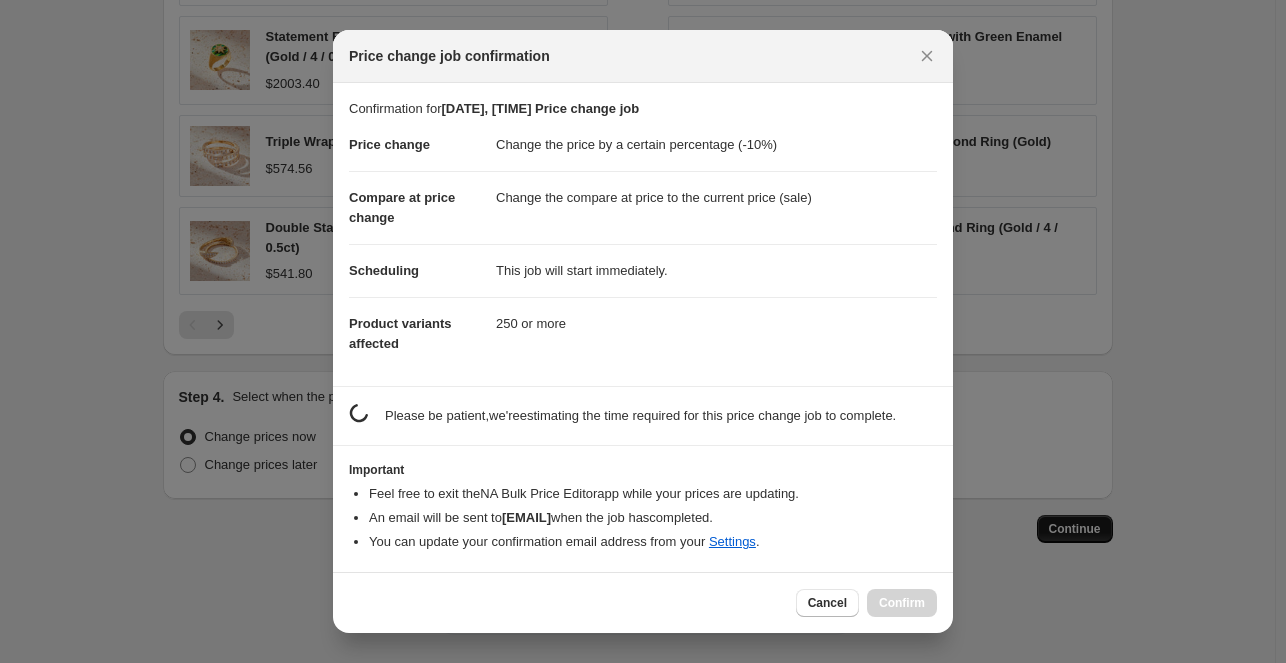 scroll, scrollTop: 0, scrollLeft: 0, axis: both 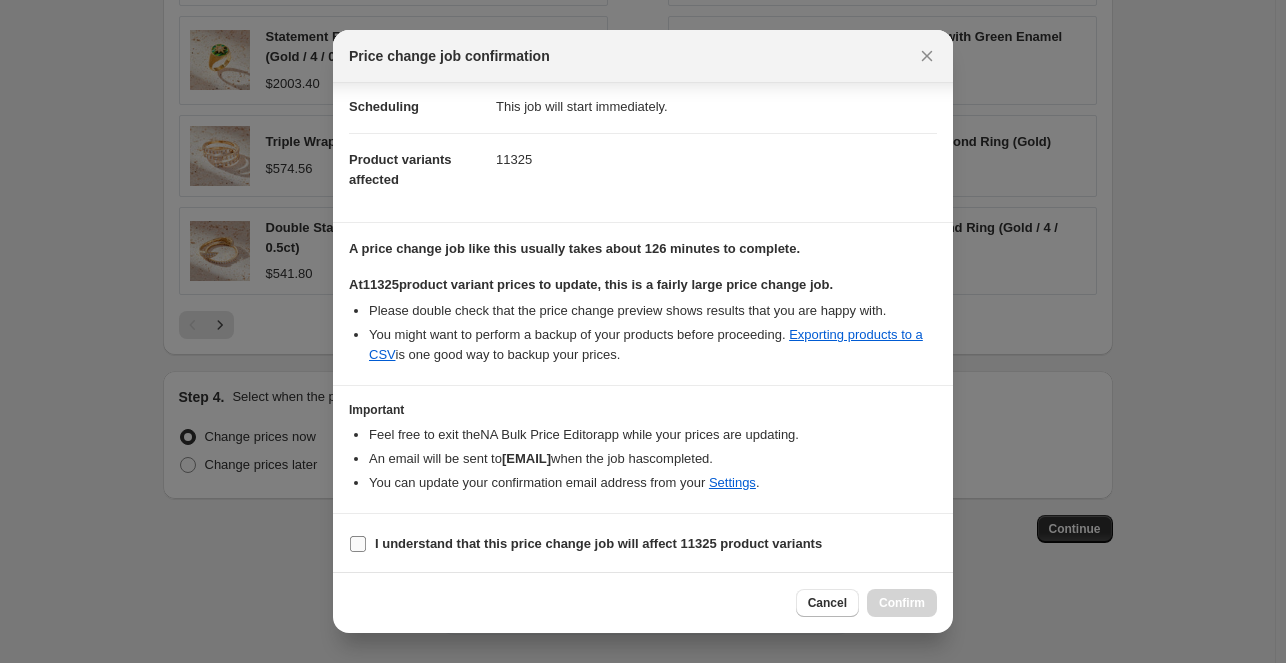 click on "I understand that this price change job will affect 11325 product variants" at bounding box center (598, 543) 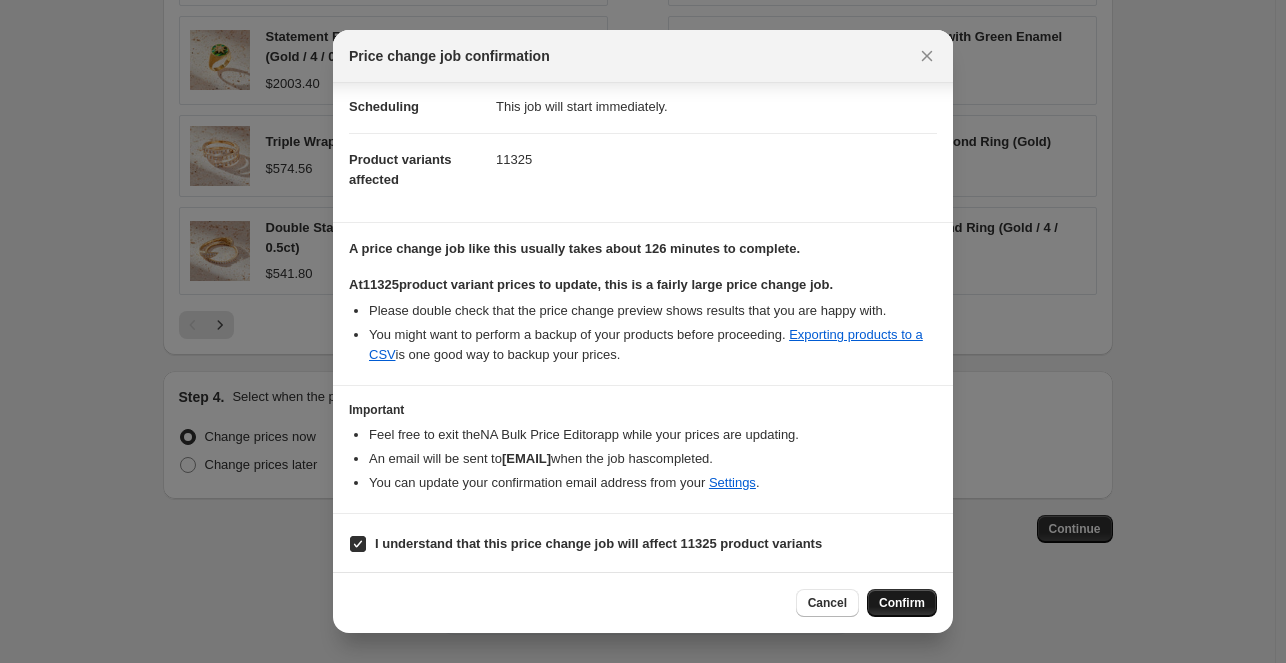 click on "Confirm" at bounding box center (902, 603) 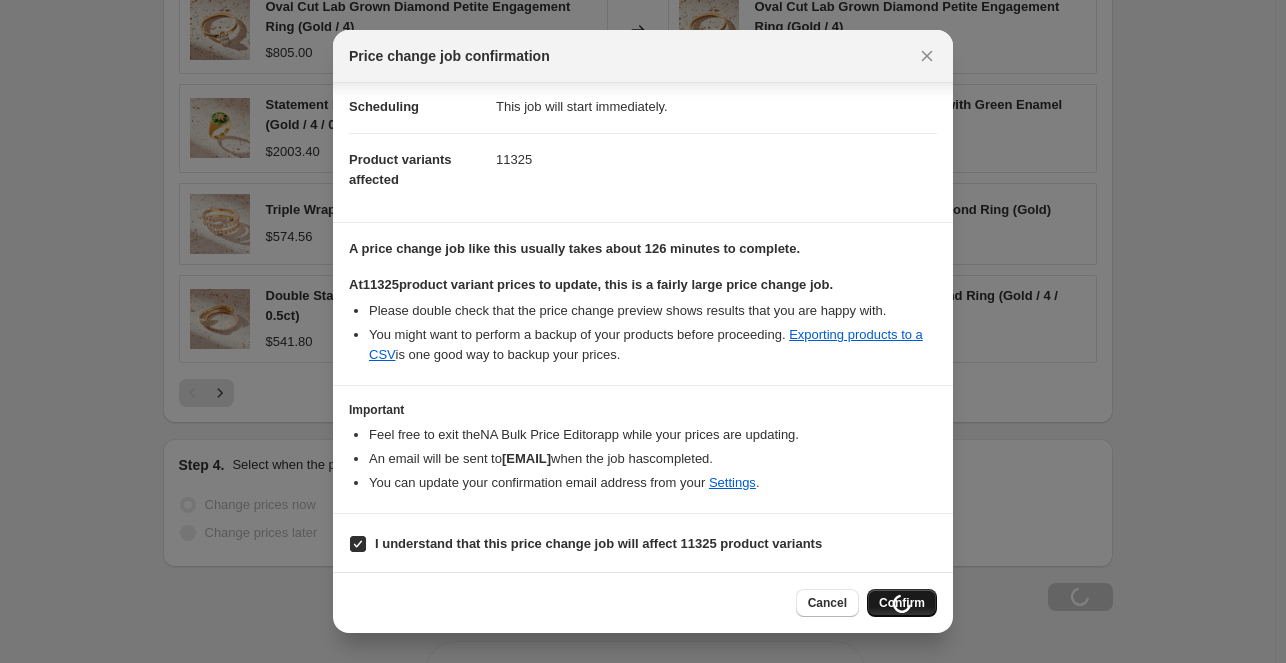 scroll, scrollTop: 1454, scrollLeft: 0, axis: vertical 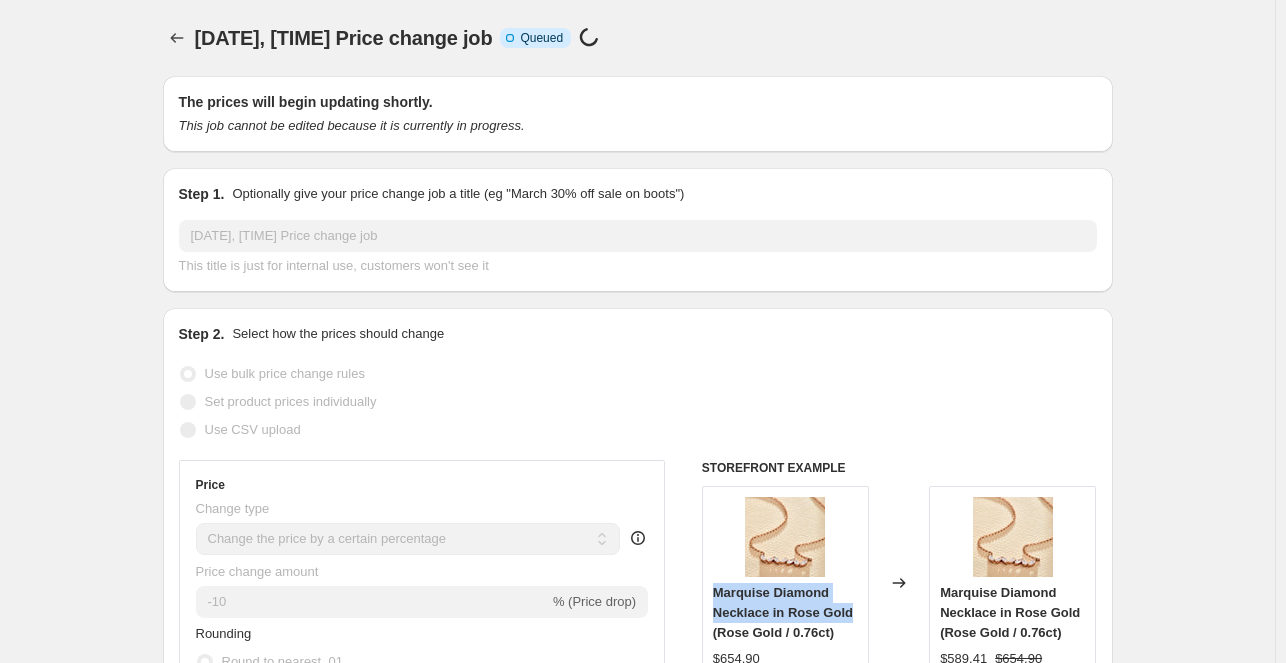 drag, startPoint x: 852, startPoint y: 611, endPoint x: 712, endPoint y: 591, distance: 141.42136 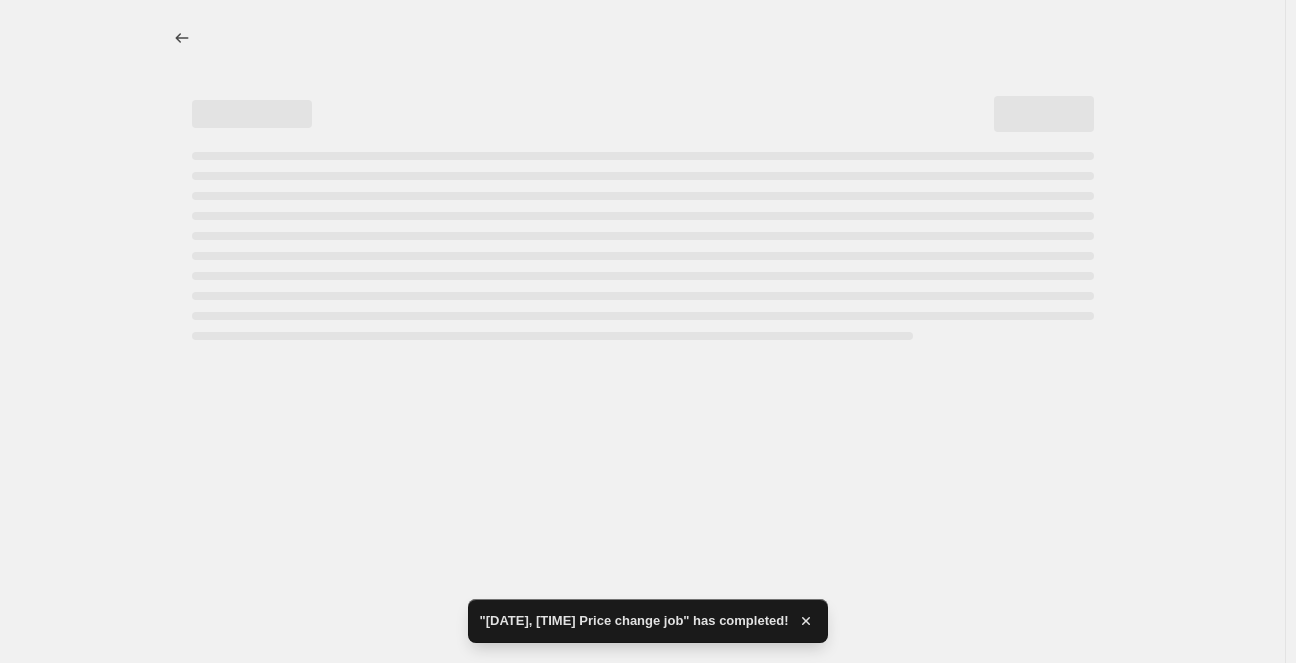 select on "percentage" 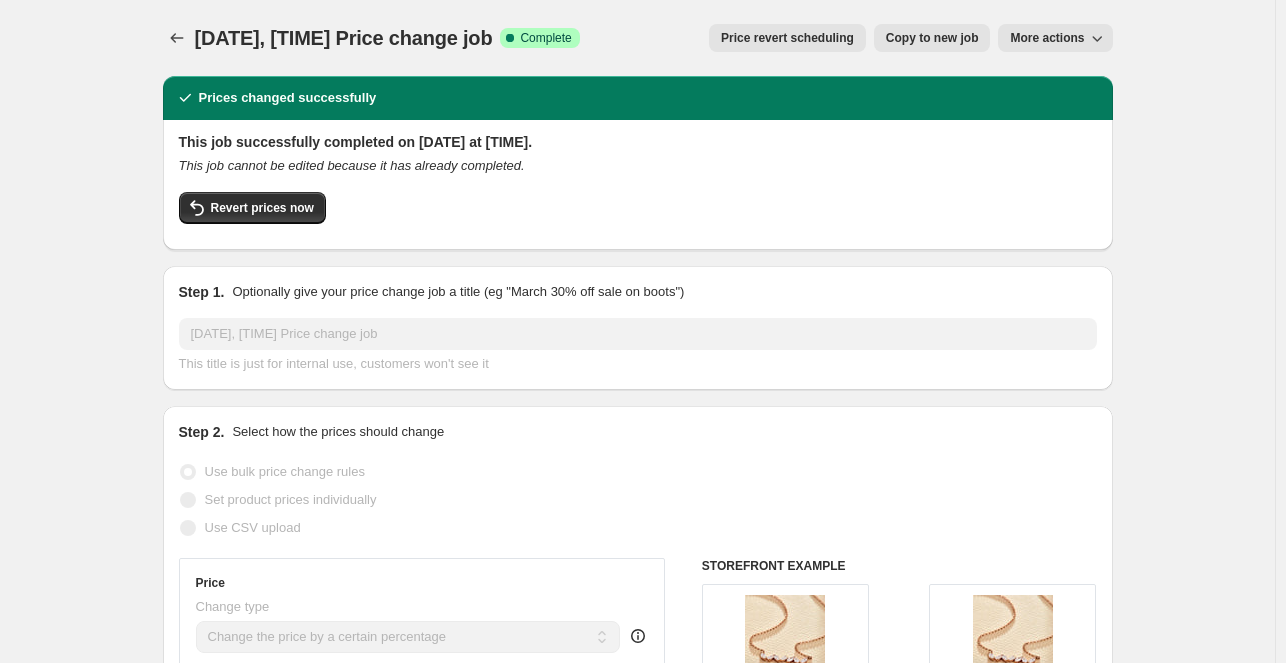 click on "Use bulk price change rules" at bounding box center (638, 472) 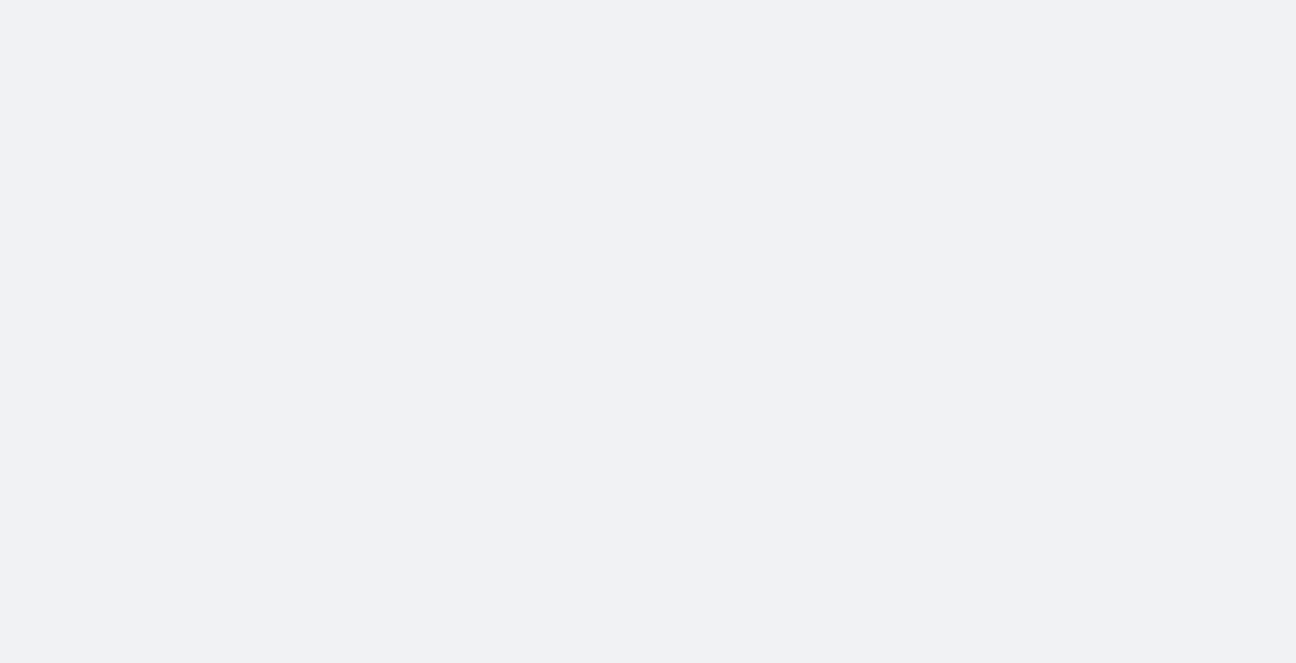 scroll, scrollTop: 0, scrollLeft: 0, axis: both 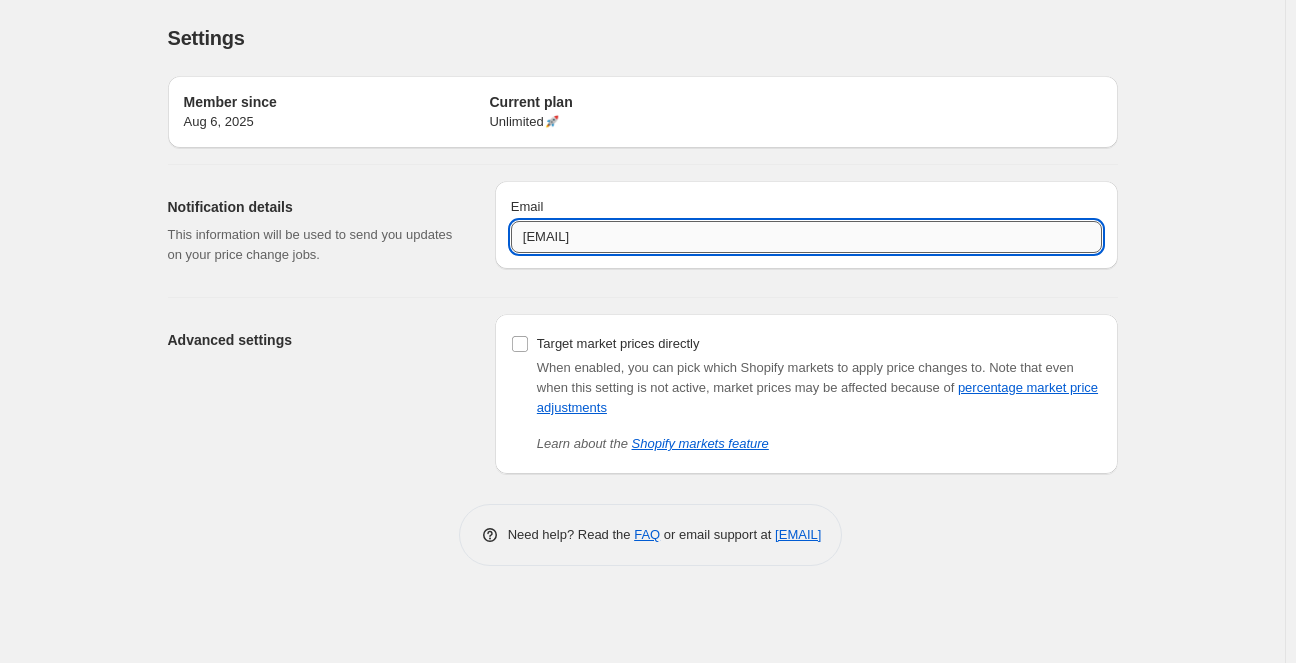 click on "[EMAIL]" at bounding box center [806, 237] 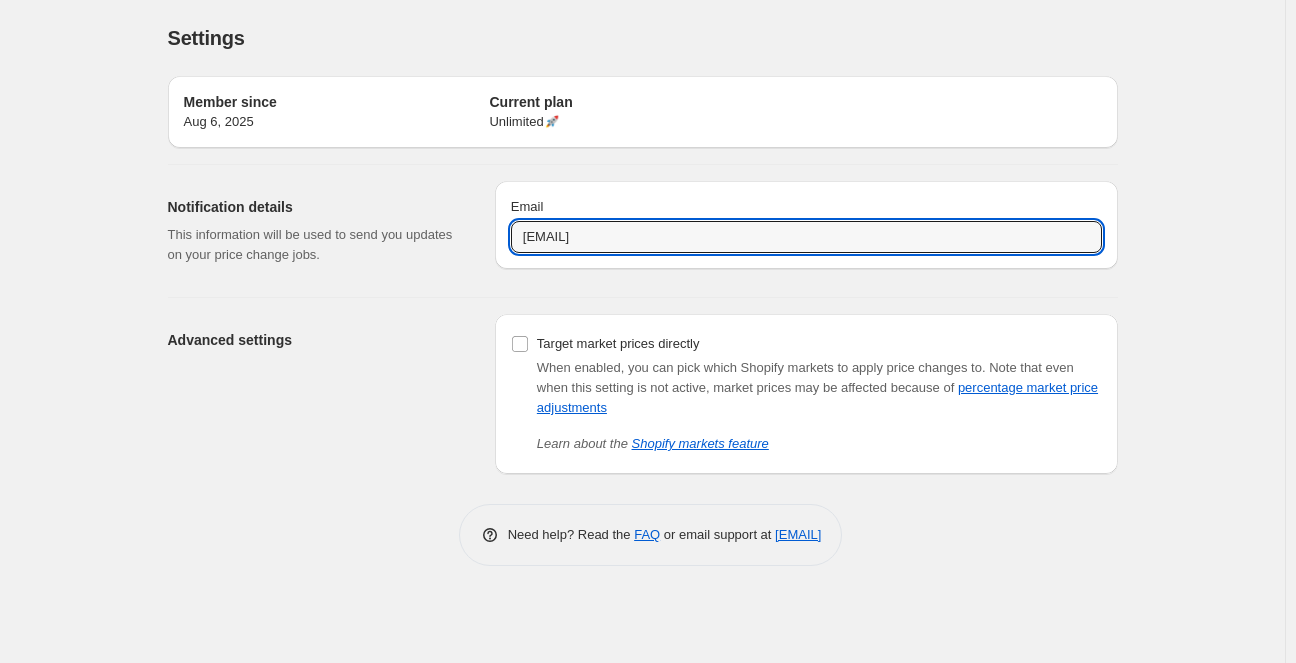 type on "[EMAIL]" 